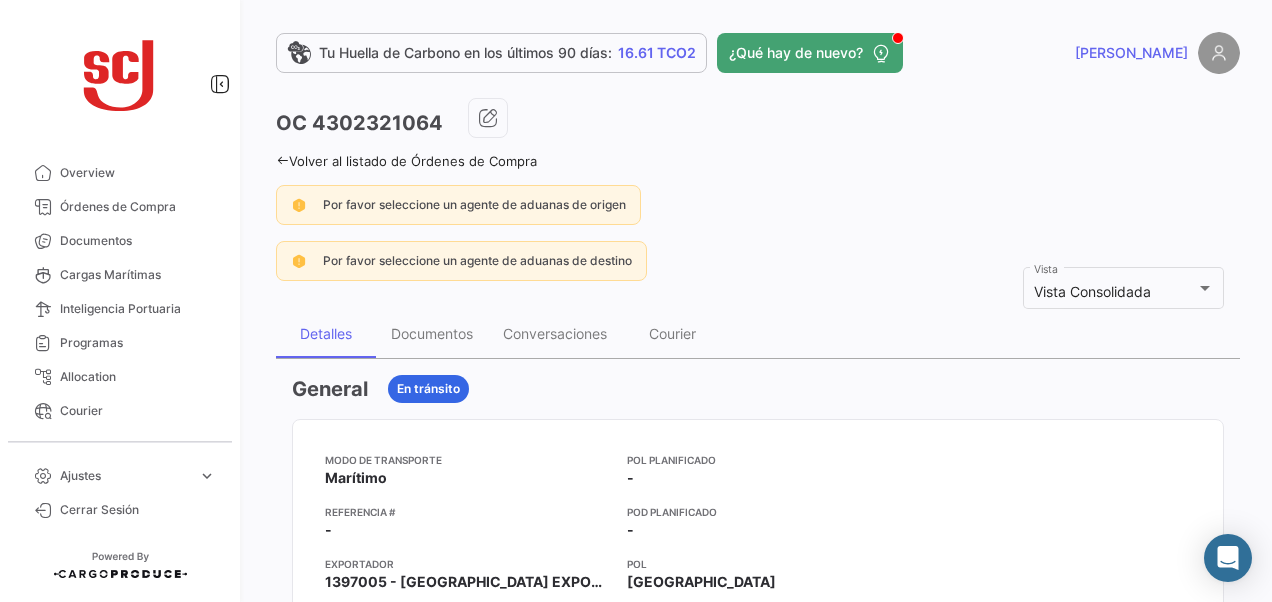 scroll, scrollTop: 0, scrollLeft: 0, axis: both 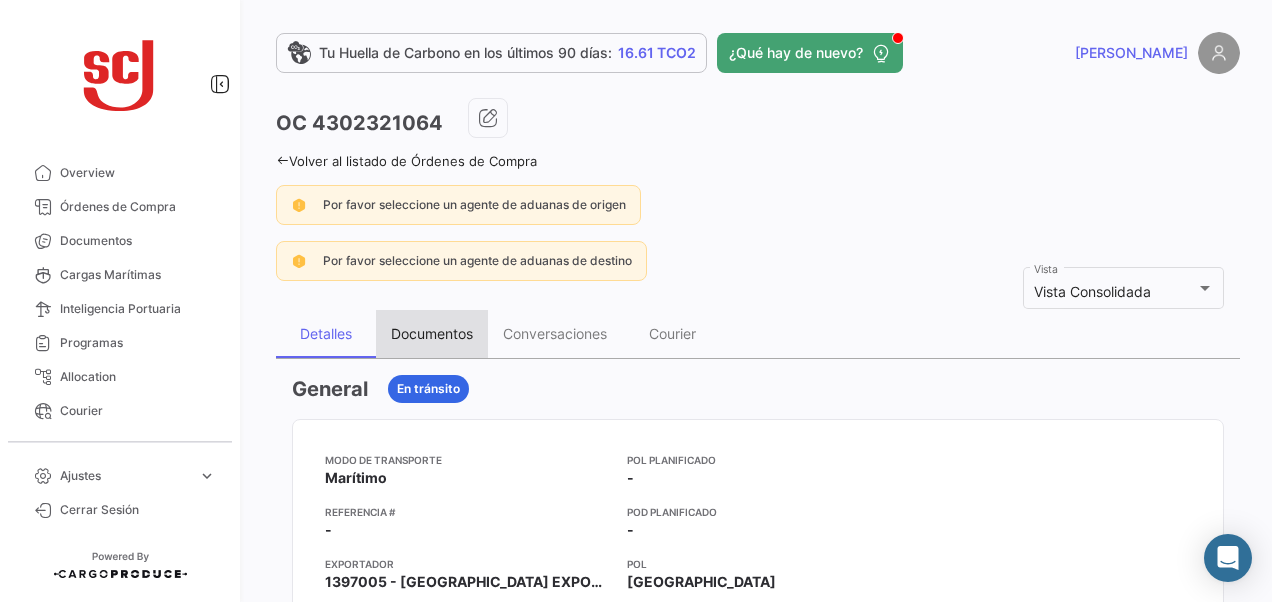 click on "Documentos" at bounding box center [432, 333] 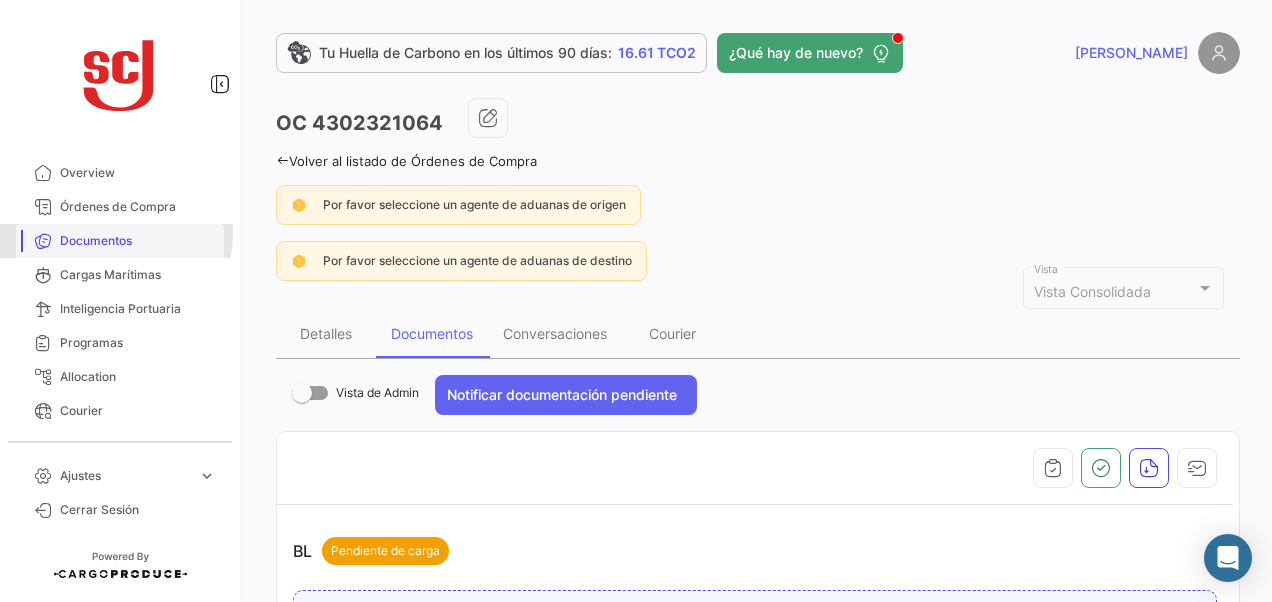 click on "Documentos" at bounding box center [138, 241] 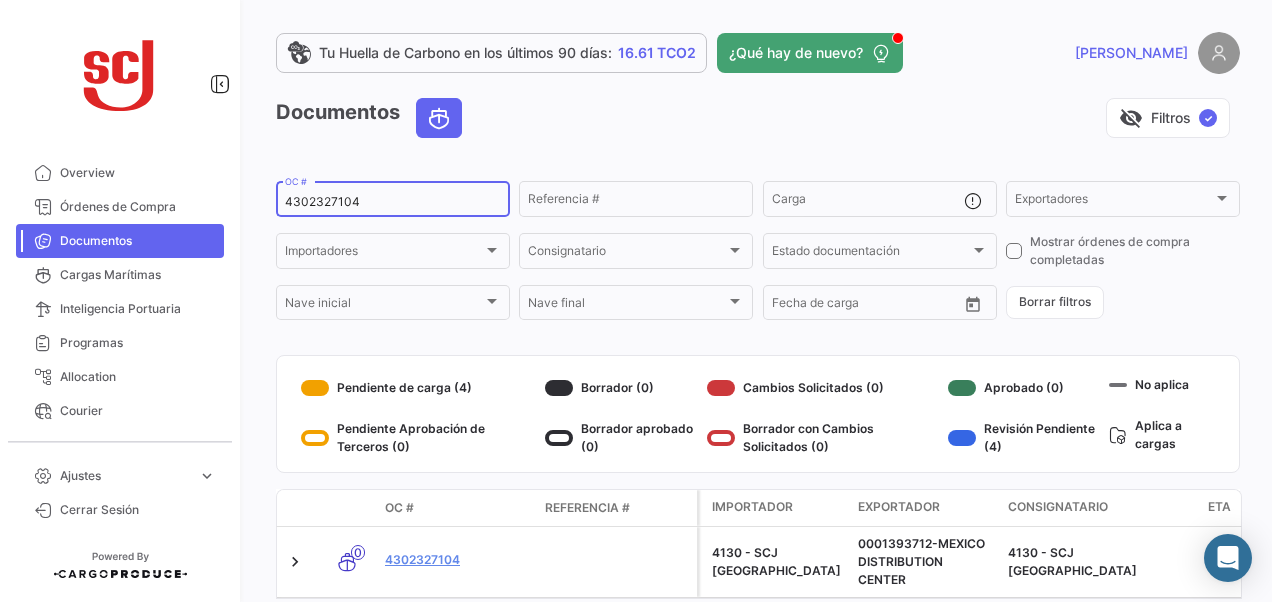 drag, startPoint x: 382, startPoint y: 198, endPoint x: 276, endPoint y: 196, distance: 106.01887 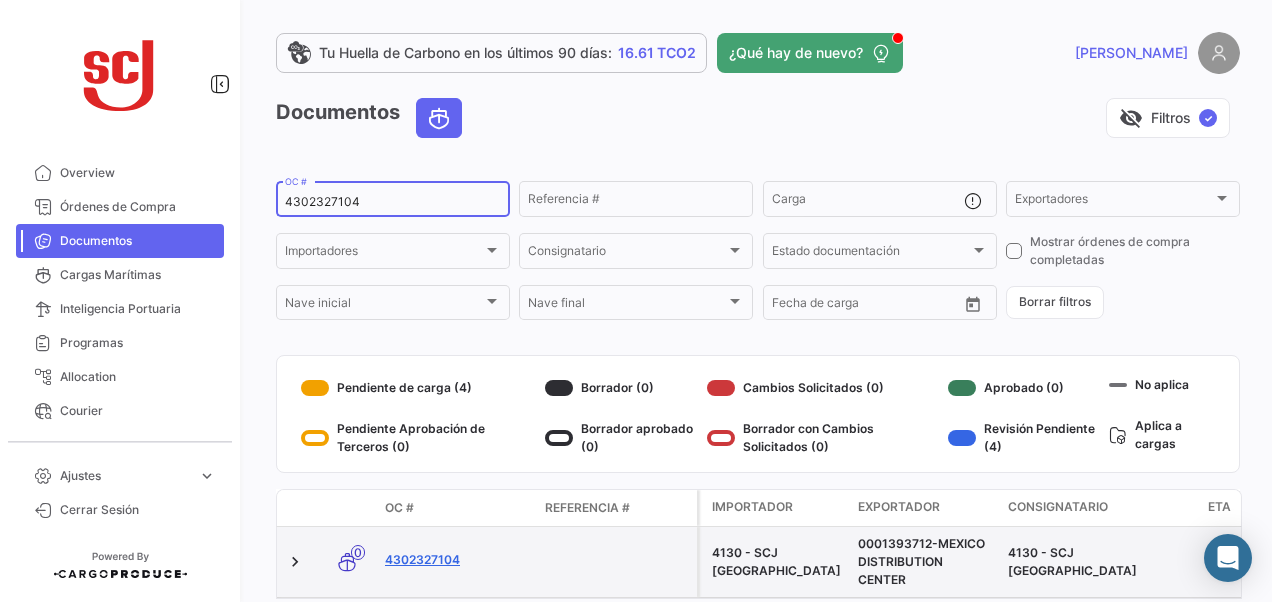 click on "4302327104" 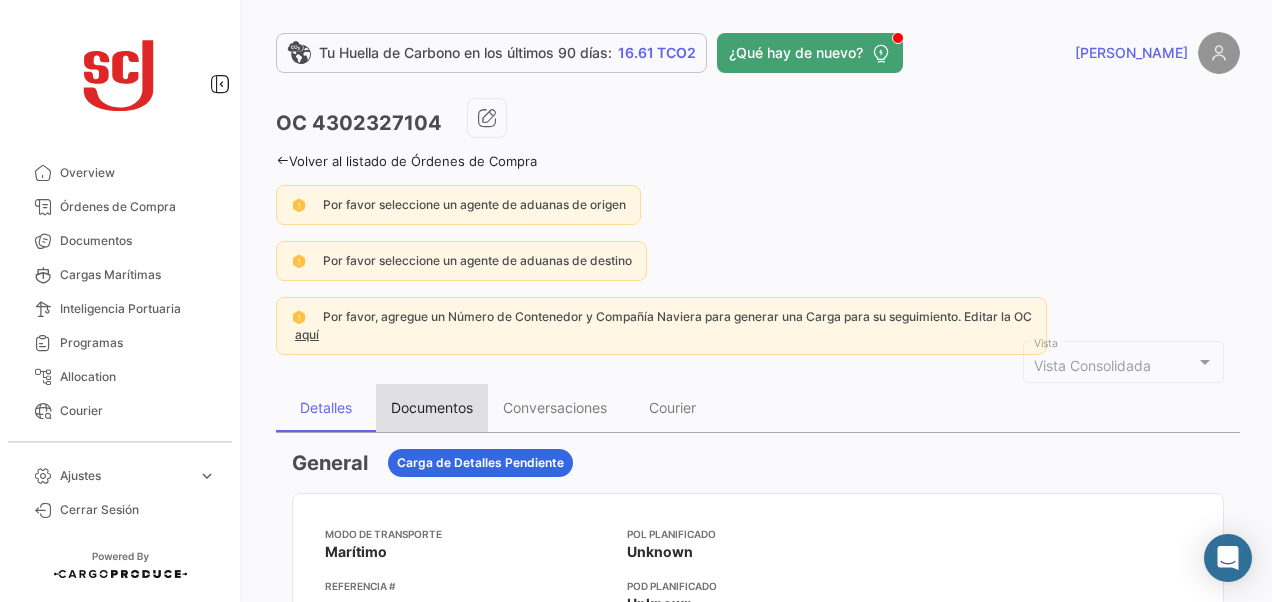 click on "Documentos" at bounding box center [432, 407] 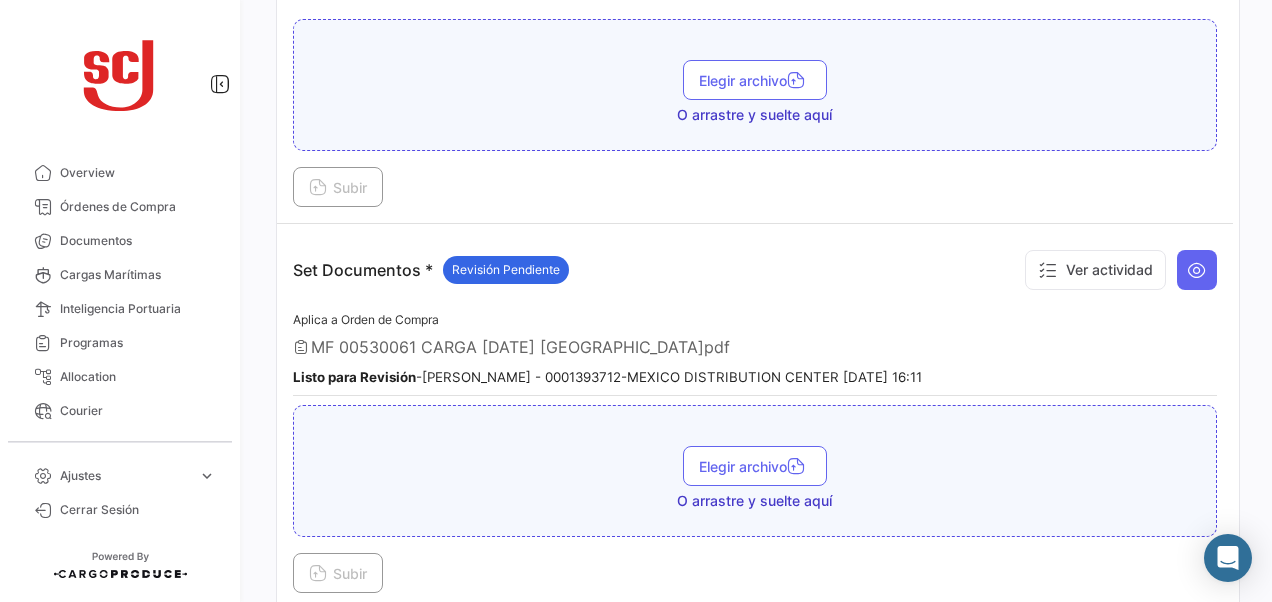 scroll, scrollTop: 2700, scrollLeft: 0, axis: vertical 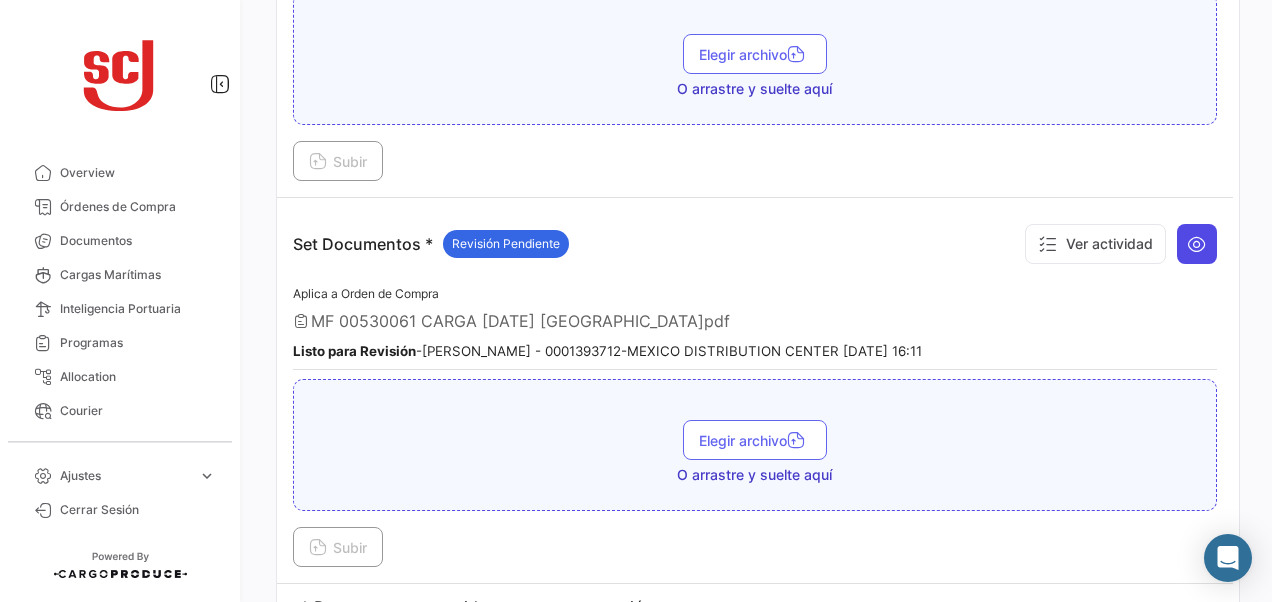 click at bounding box center [1197, 244] 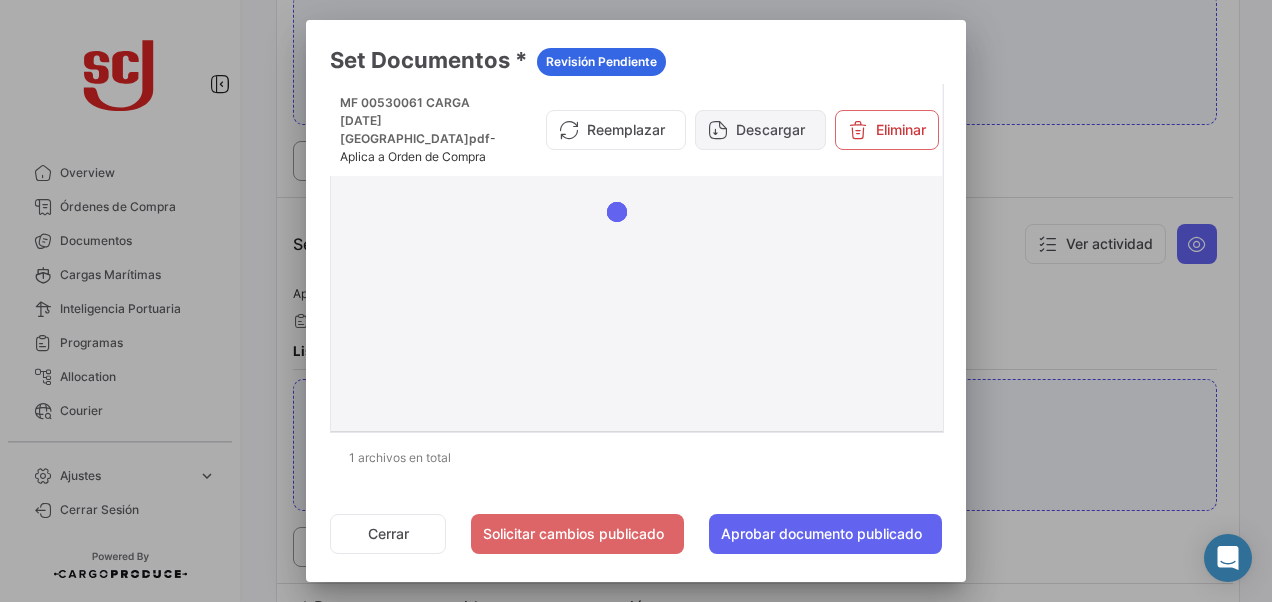 click on "Descargar" at bounding box center (760, 130) 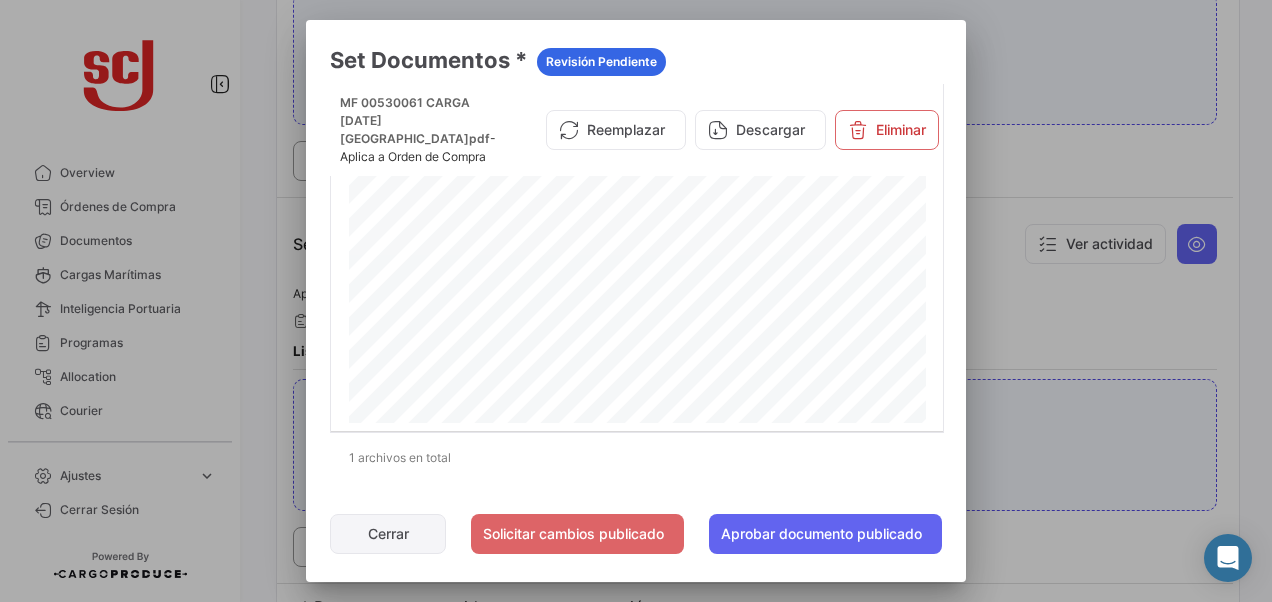 click on "Cerrar" 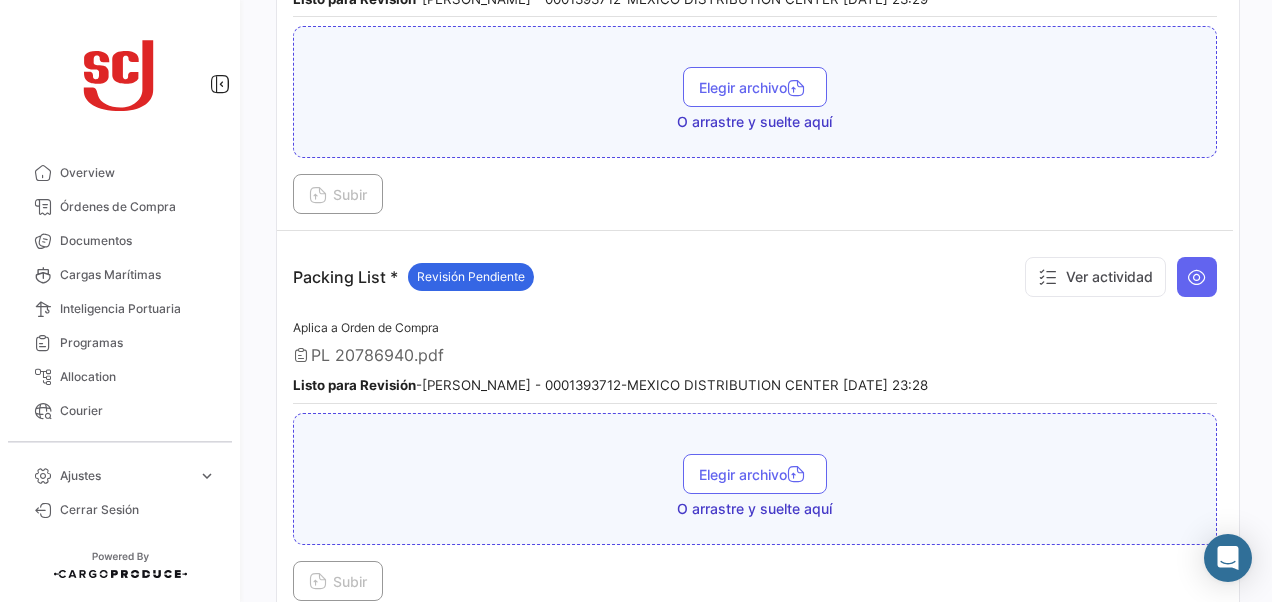 scroll, scrollTop: 1983, scrollLeft: 0, axis: vertical 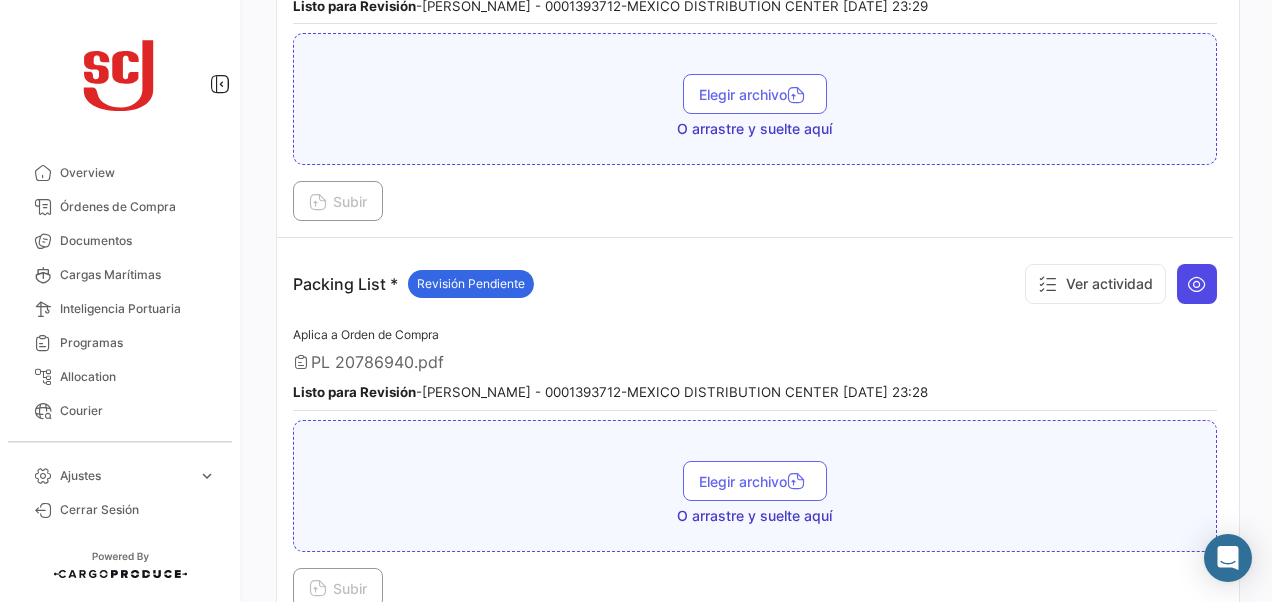 click at bounding box center (1197, 284) 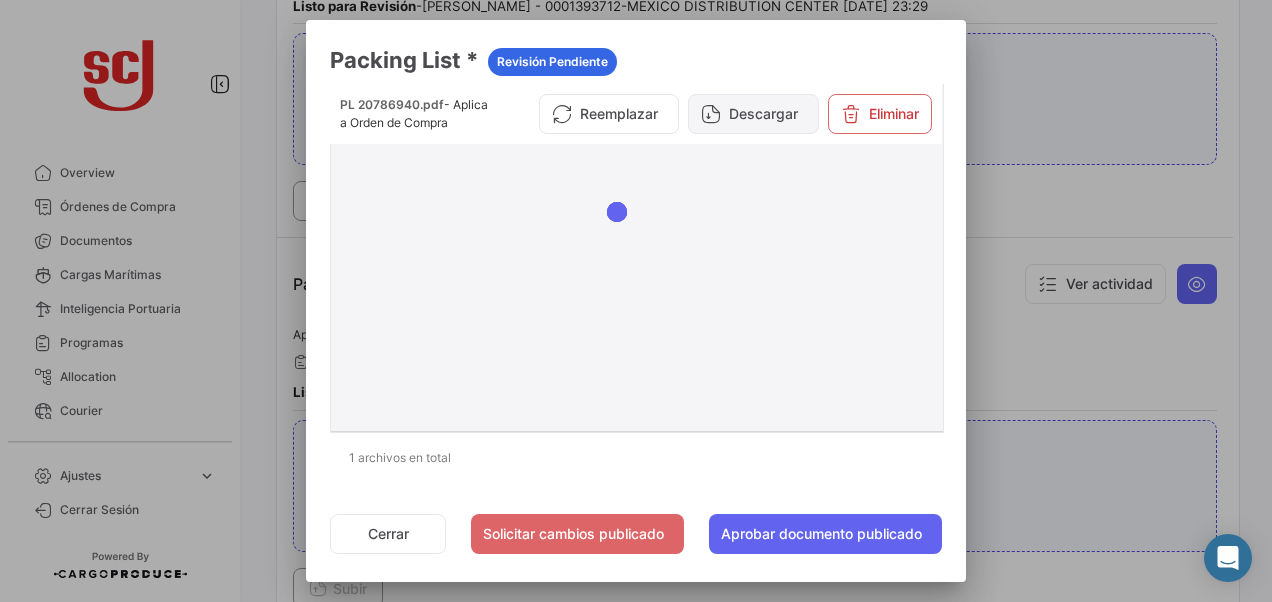 click on "Descargar" at bounding box center (753, 114) 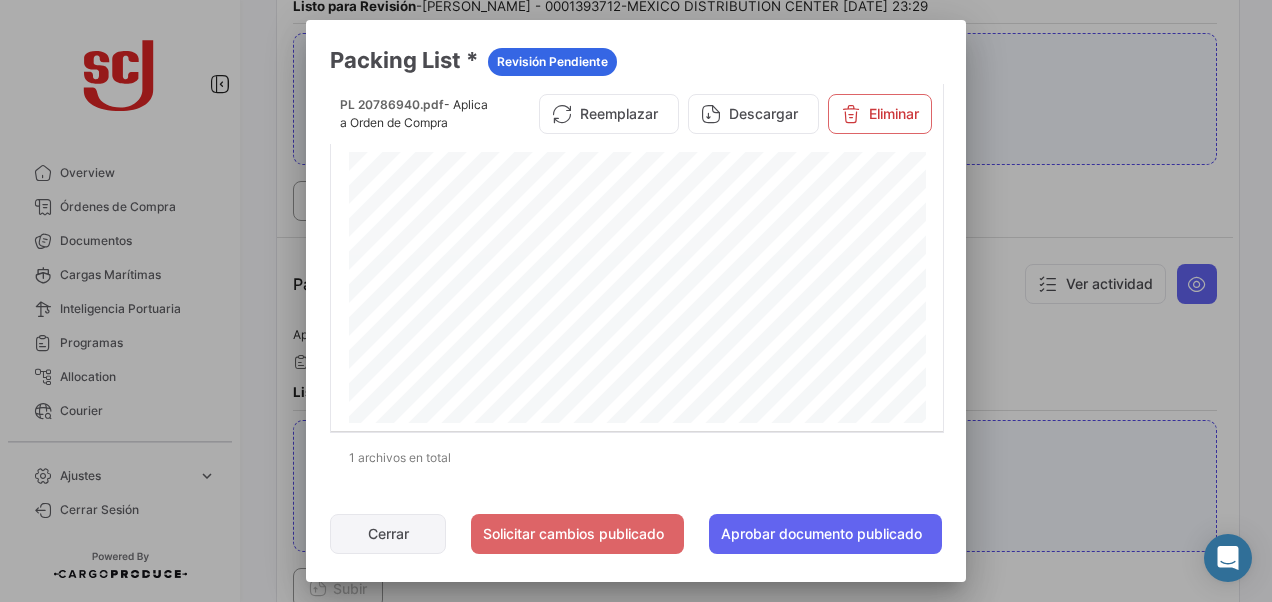 click on "Cerrar" 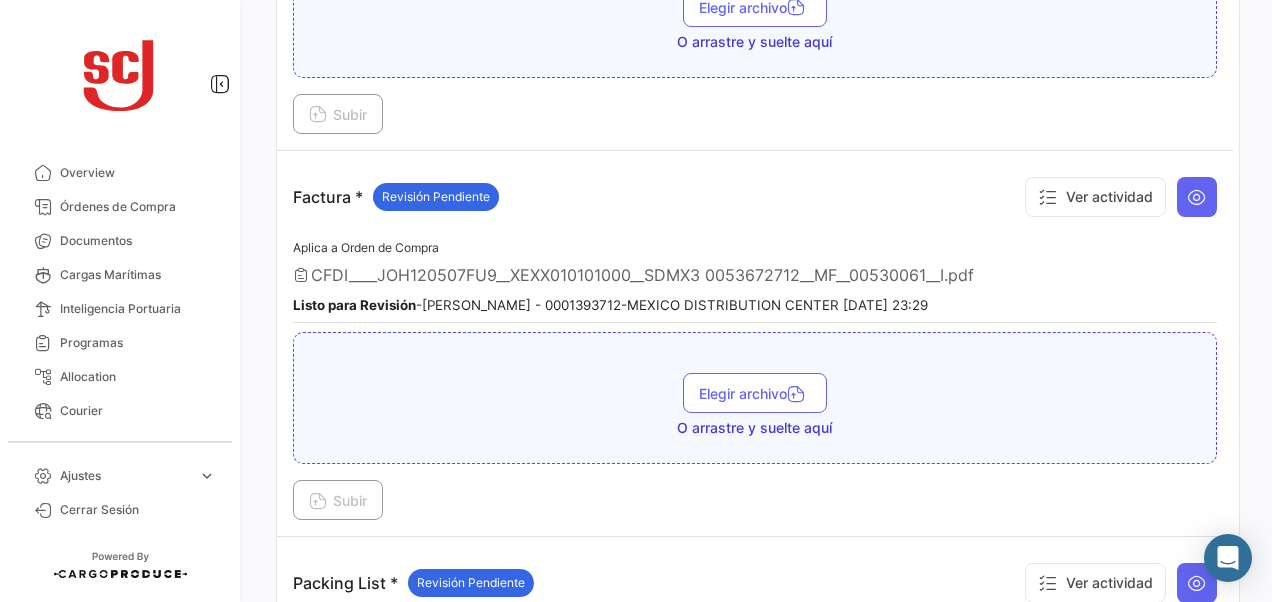 scroll, scrollTop: 1683, scrollLeft: 0, axis: vertical 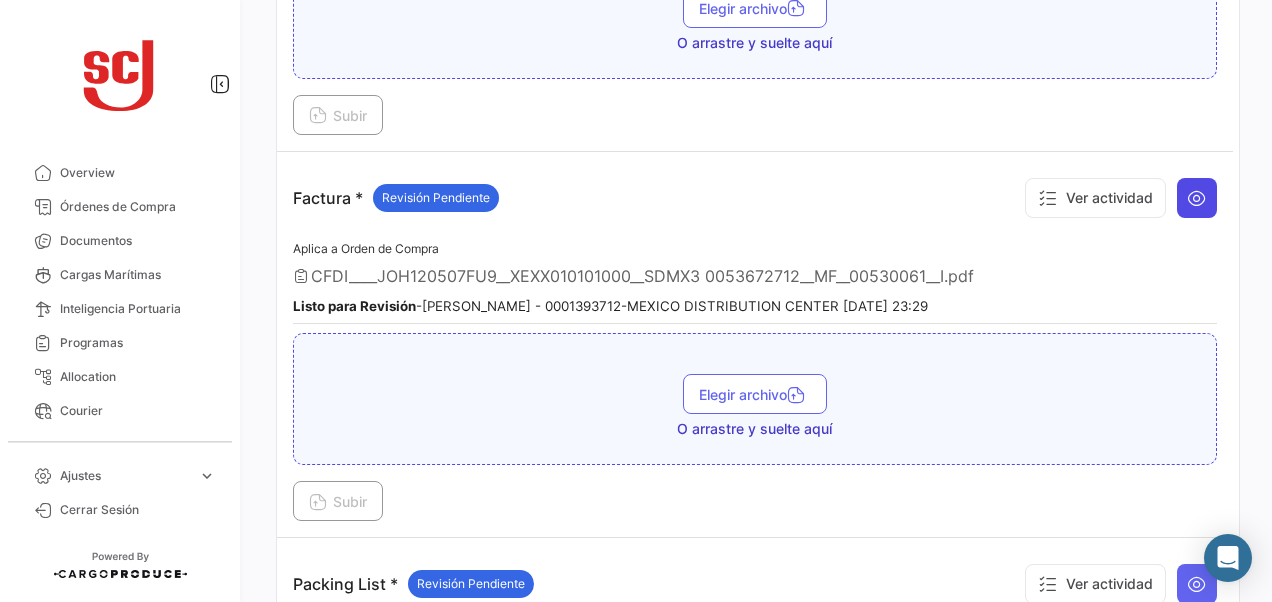 click at bounding box center [1197, 198] 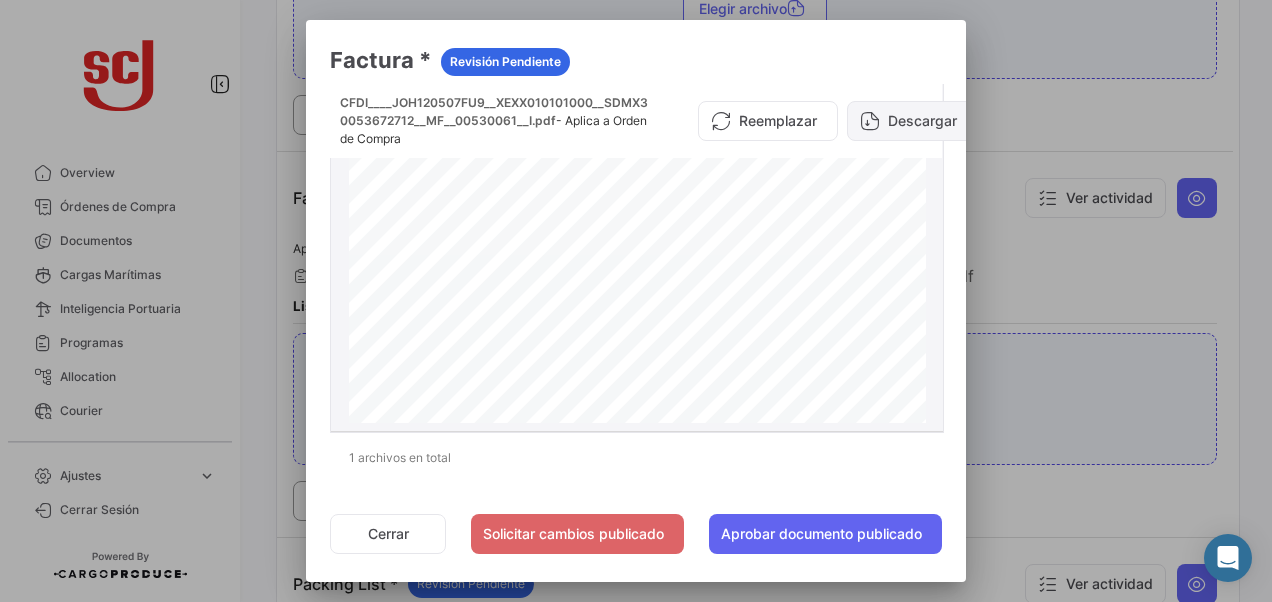 click on "Descargar" at bounding box center (912, 121) 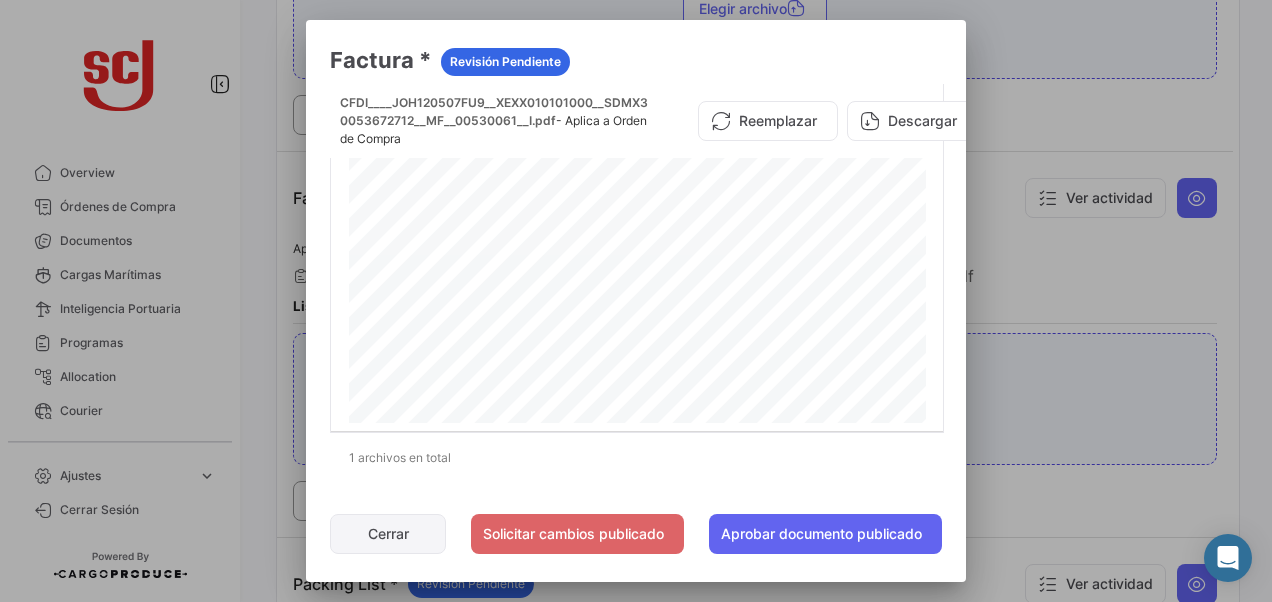 click on "Cerrar" 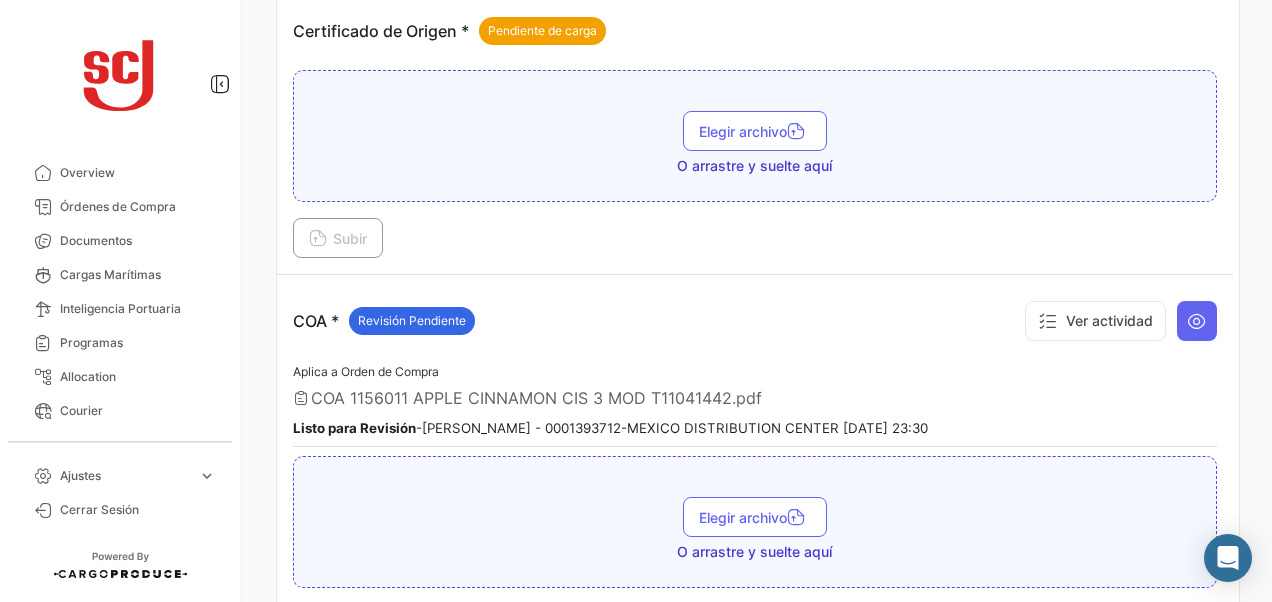 scroll, scrollTop: 883, scrollLeft: 0, axis: vertical 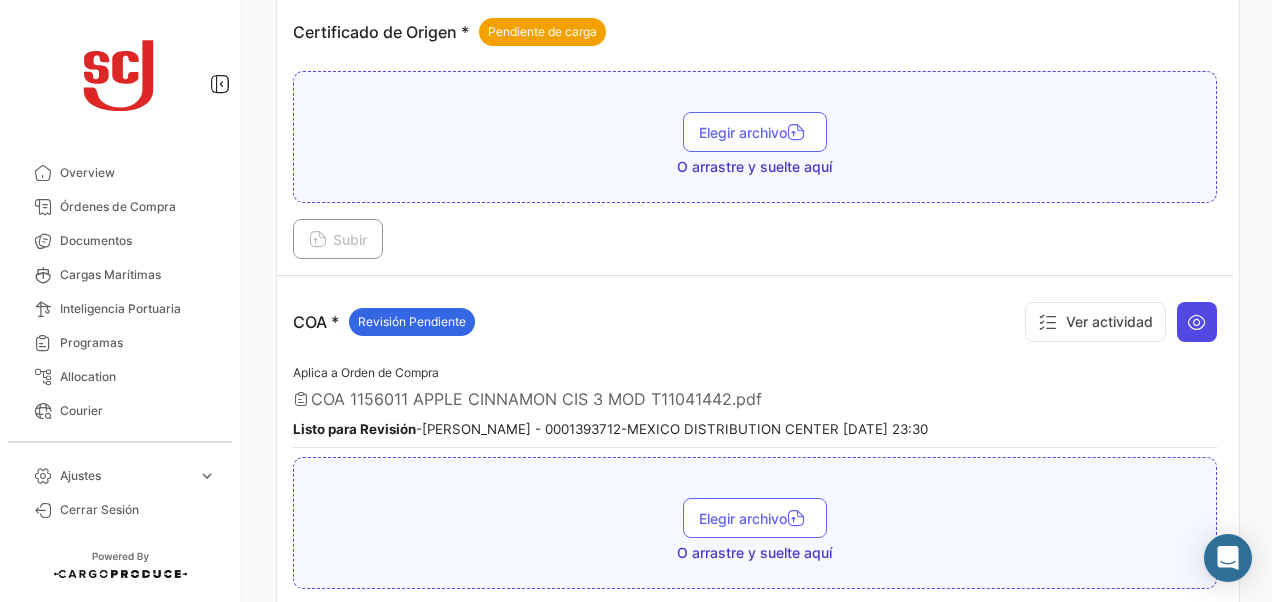 click at bounding box center (1197, 322) 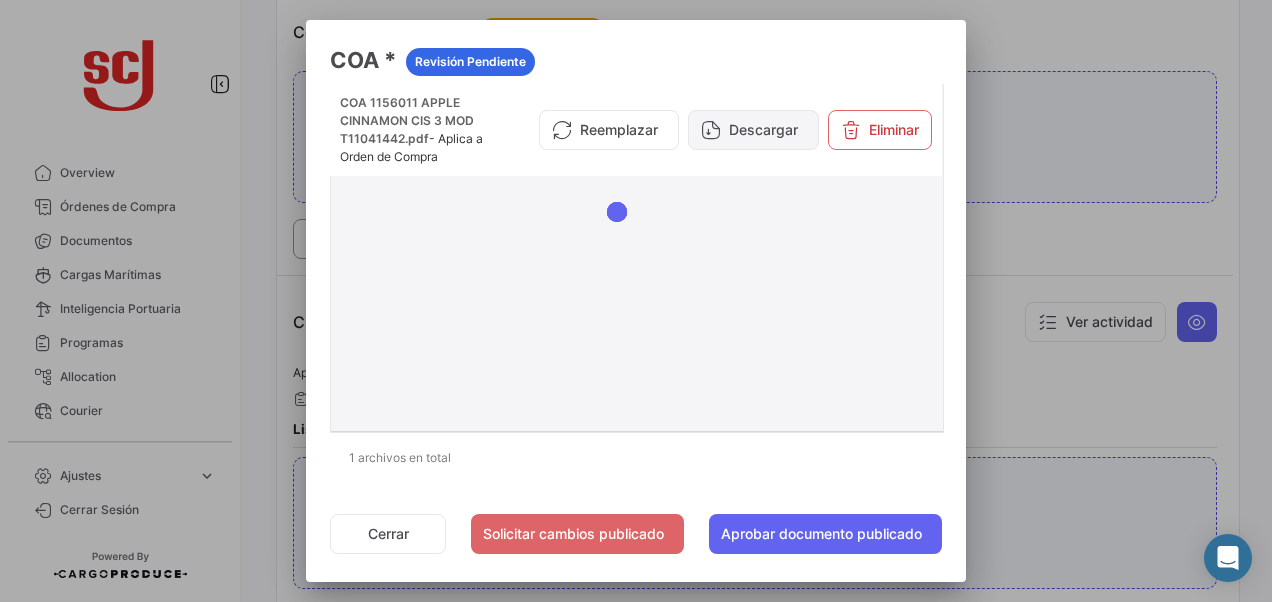 click on "Descargar" at bounding box center (753, 130) 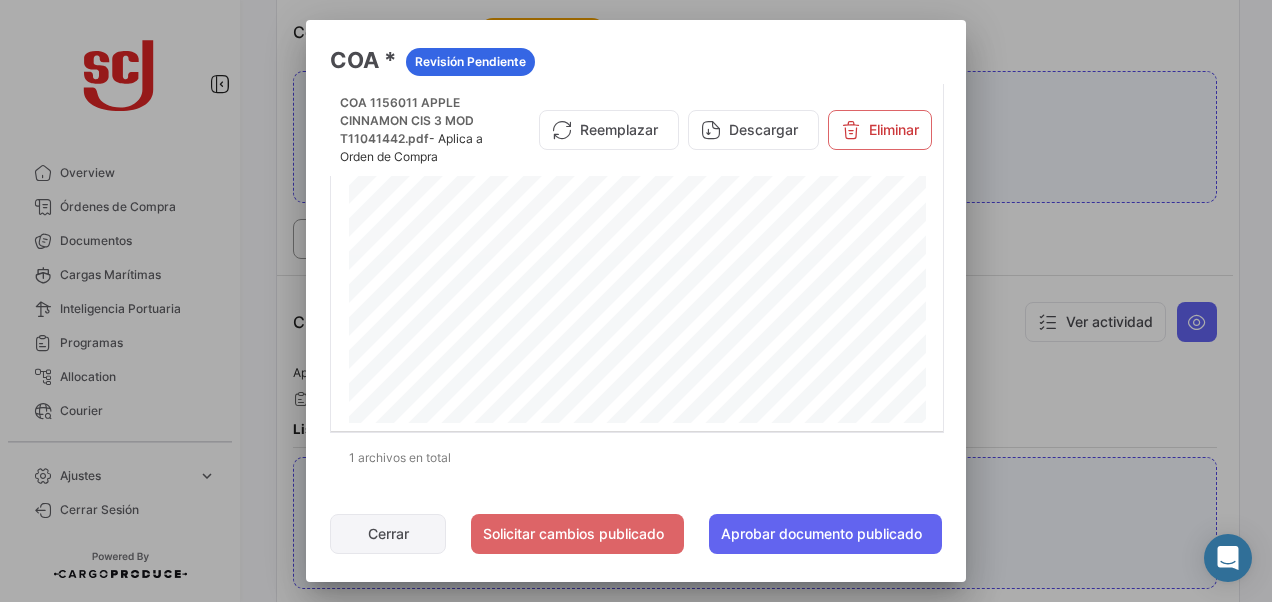 click on "Cerrar" 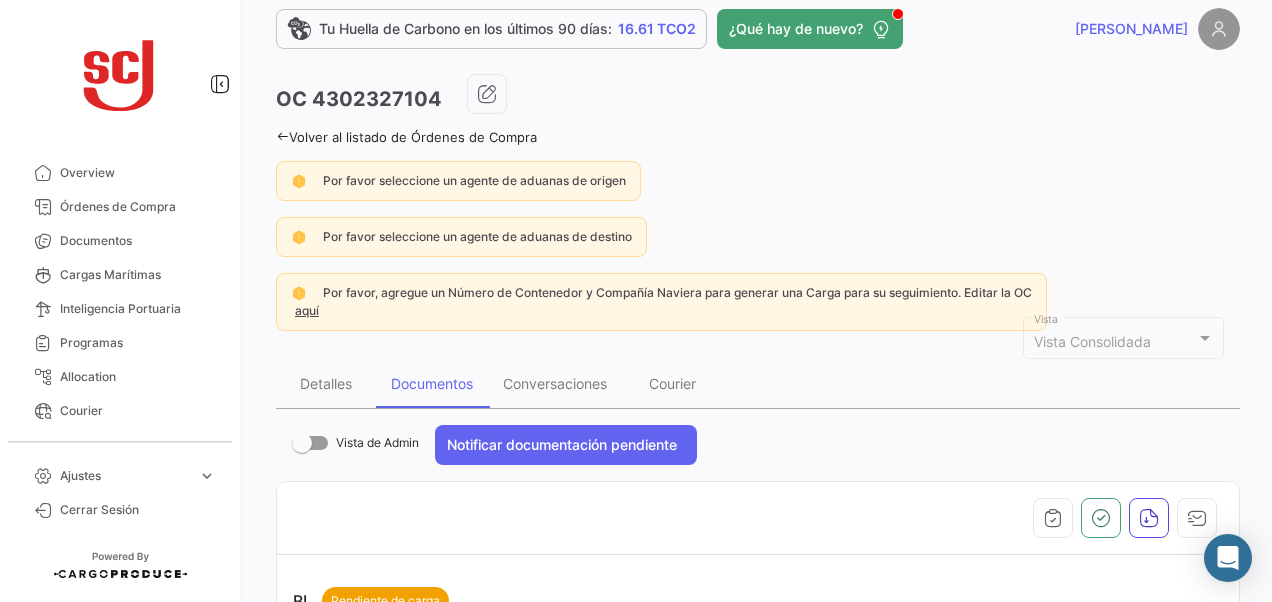 scroll, scrollTop: 0, scrollLeft: 0, axis: both 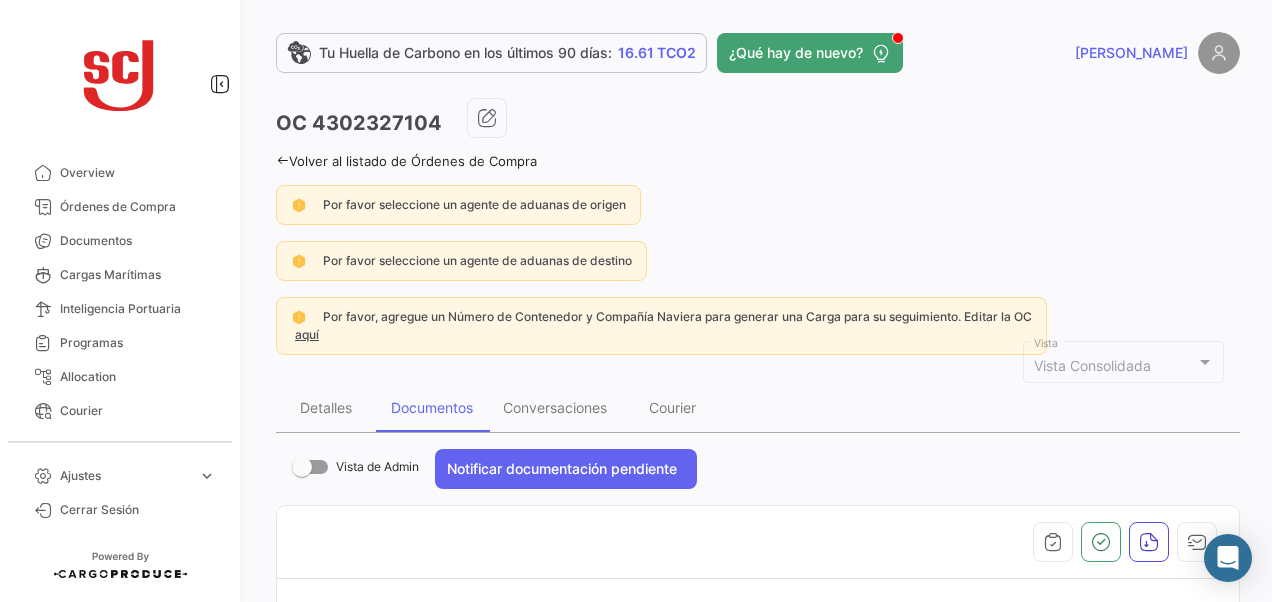 drag, startPoint x: 440, startPoint y: 125, endPoint x: 309, endPoint y: 130, distance: 131.09538 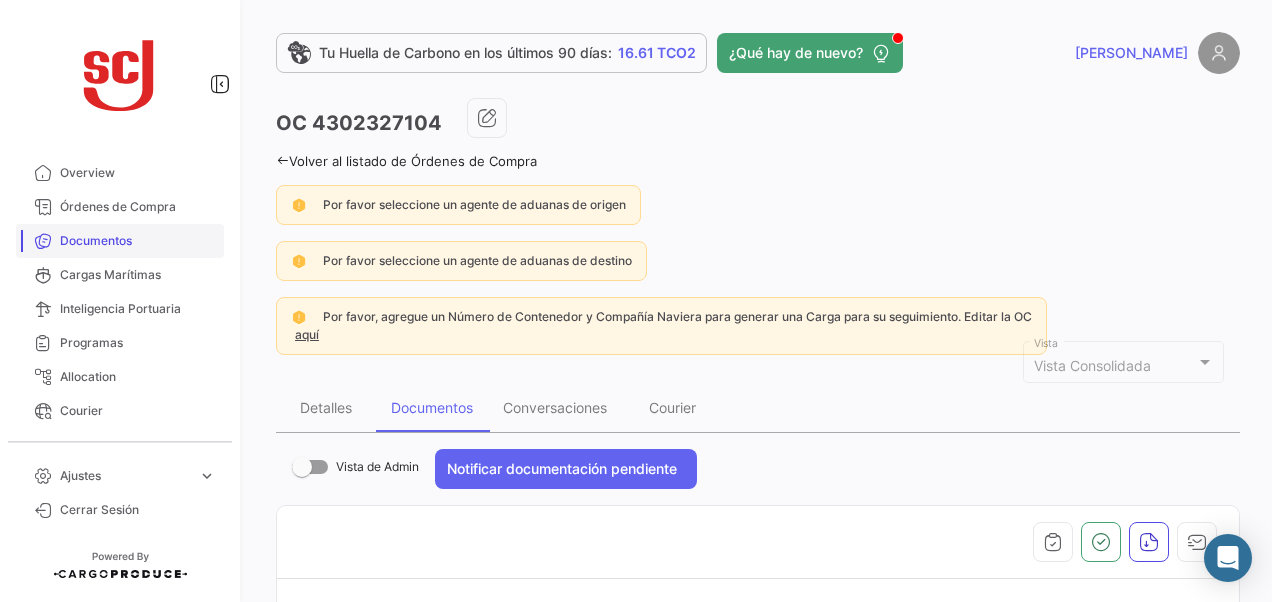 click on "Documentos" at bounding box center [138, 241] 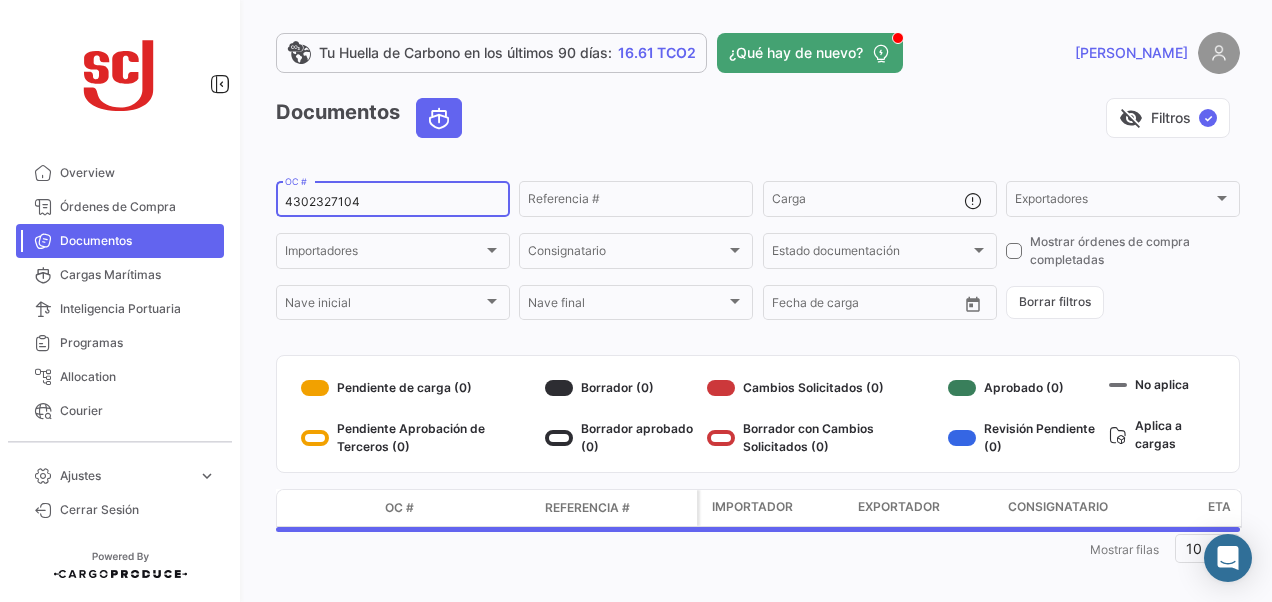 drag, startPoint x: 366, startPoint y: 200, endPoint x: 259, endPoint y: 199, distance: 107.00467 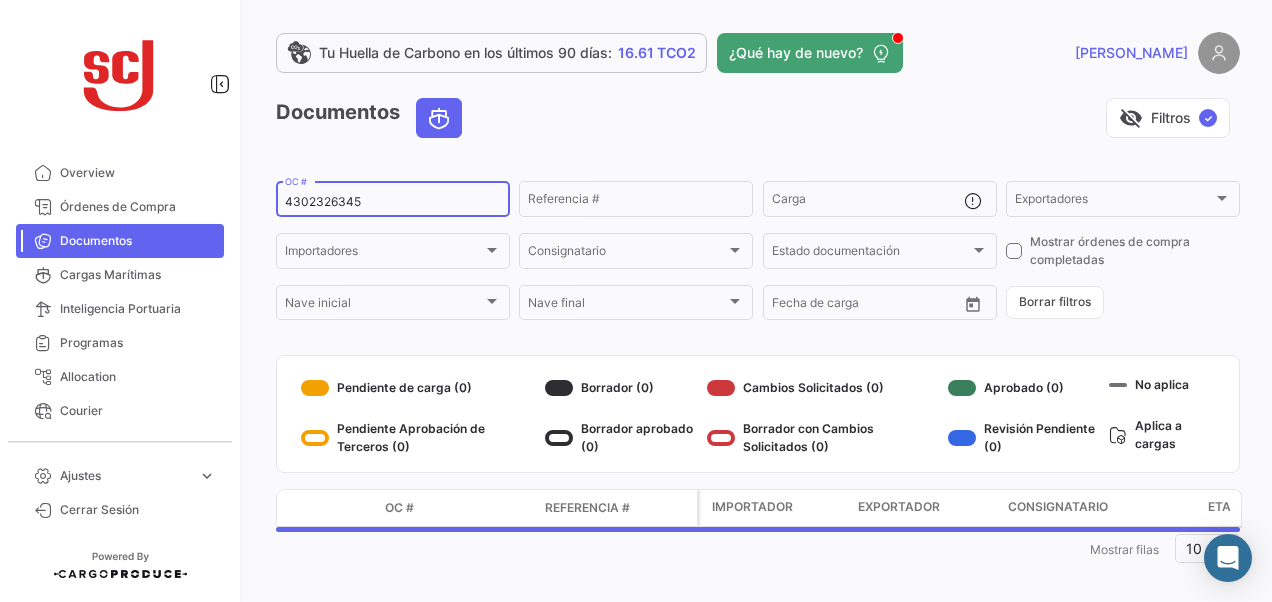 type on "4302326345" 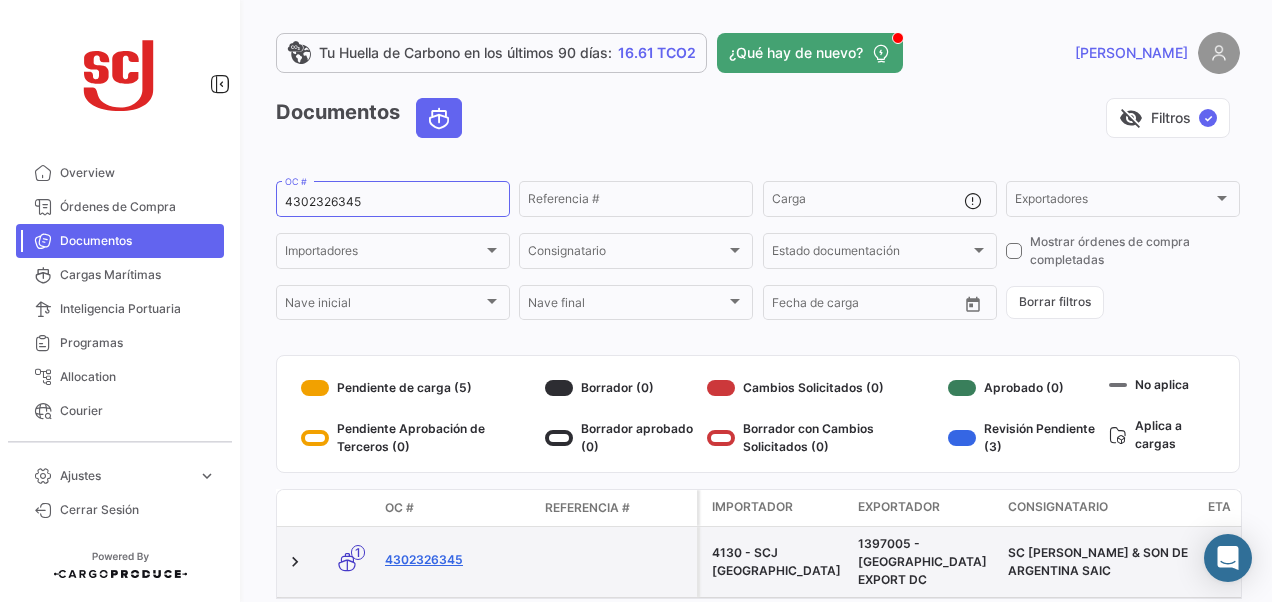 click on "4302326345" 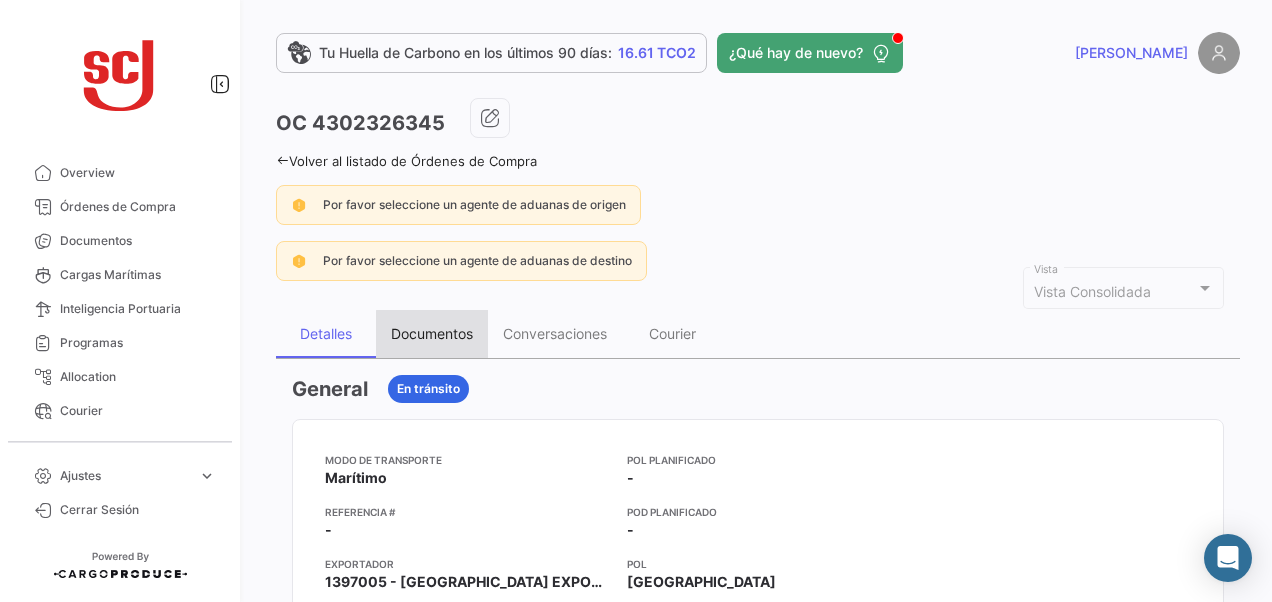 click on "Documentos" at bounding box center [432, 333] 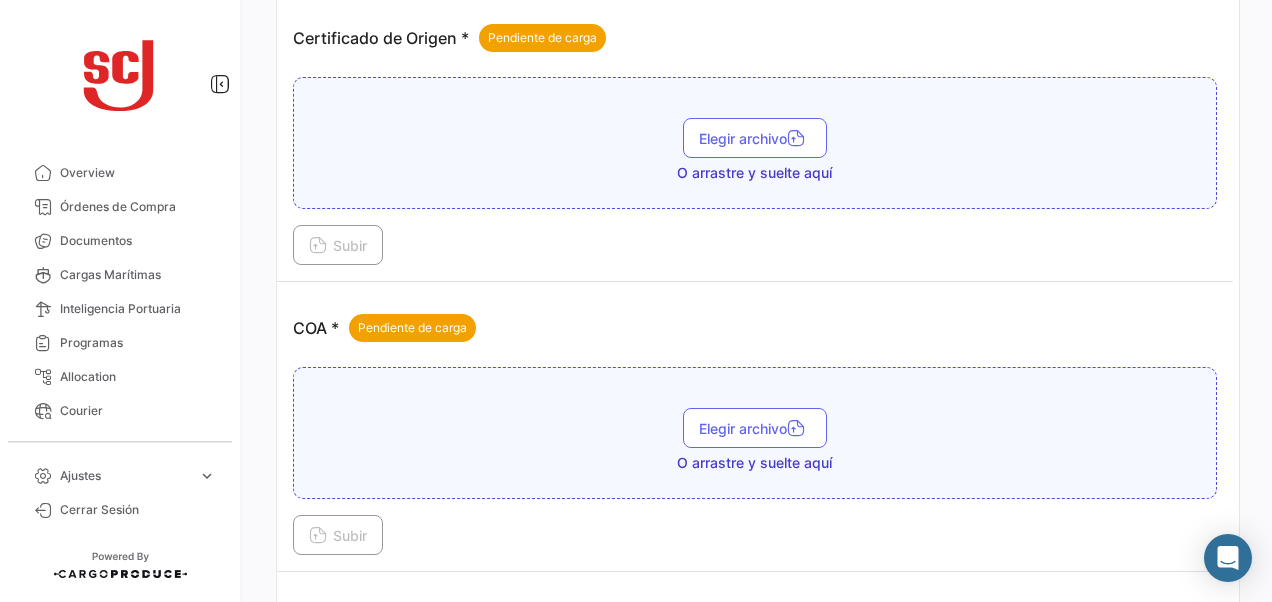 scroll, scrollTop: 800, scrollLeft: 0, axis: vertical 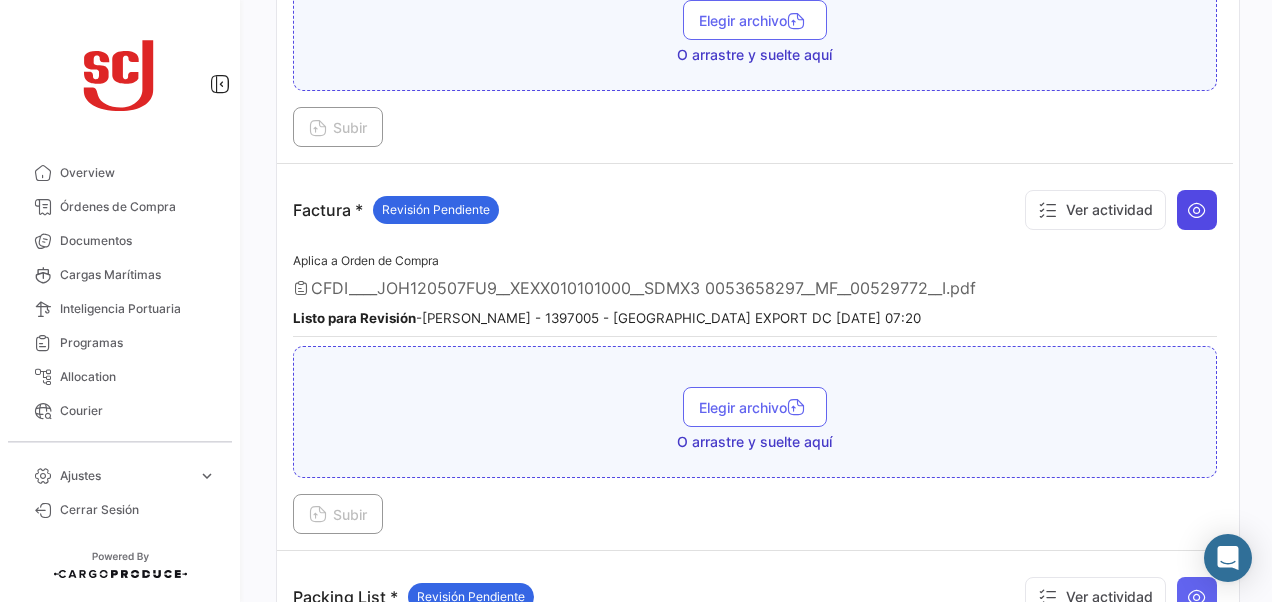click at bounding box center (1197, 210) 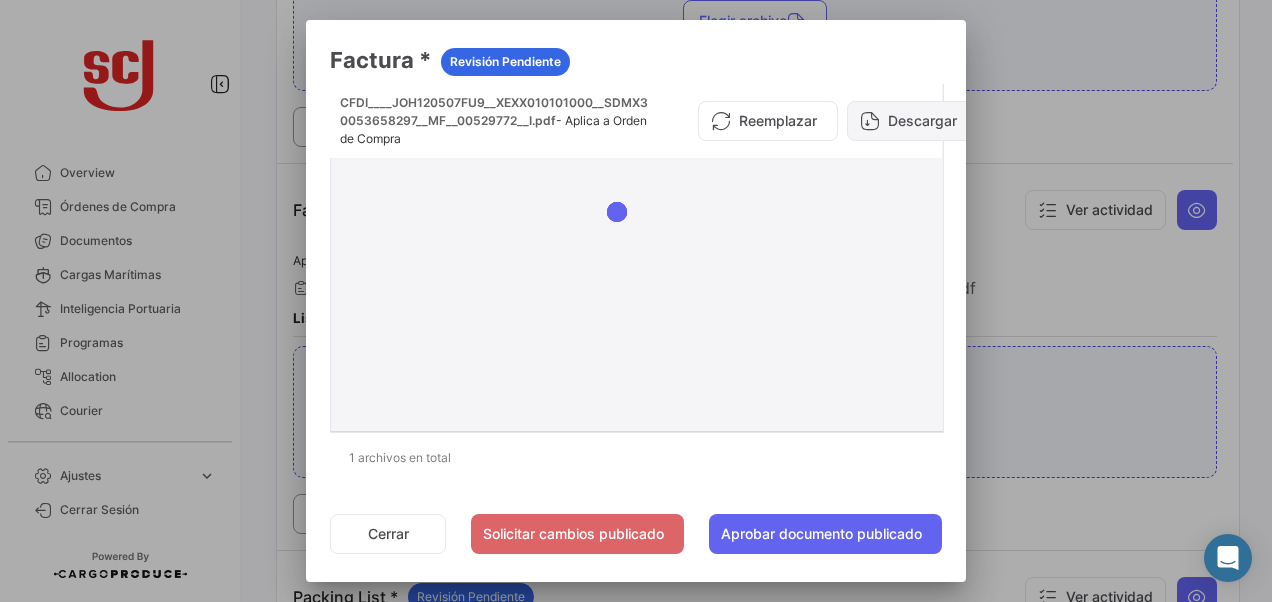 click on "Descargar" at bounding box center [912, 121] 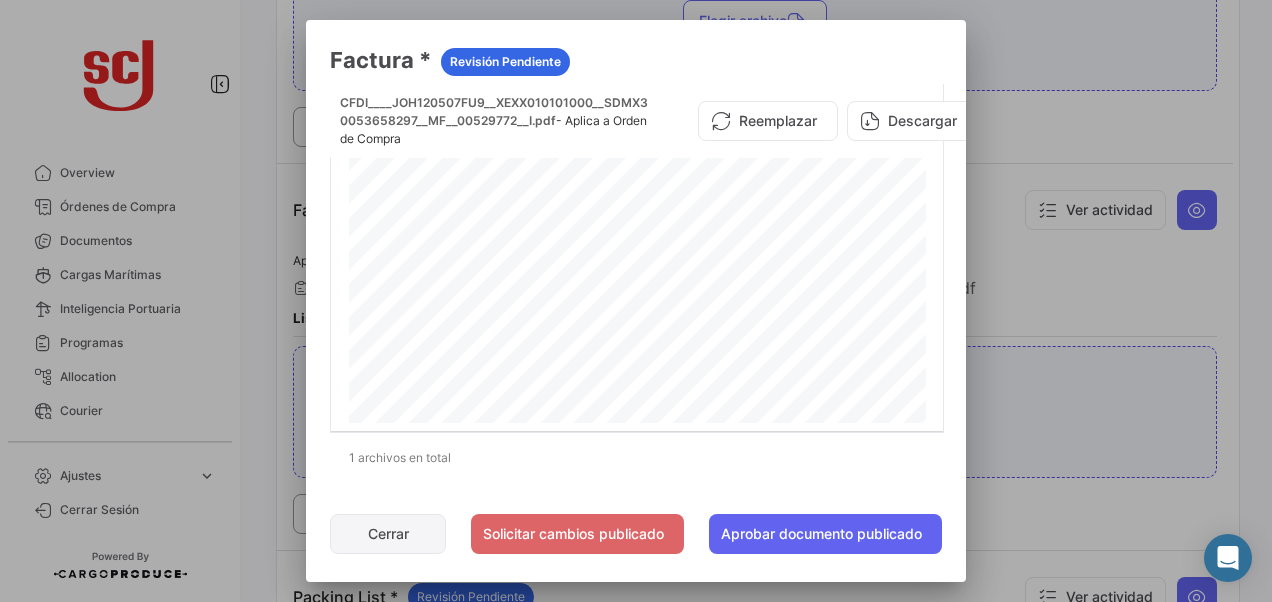 click on "Cerrar" 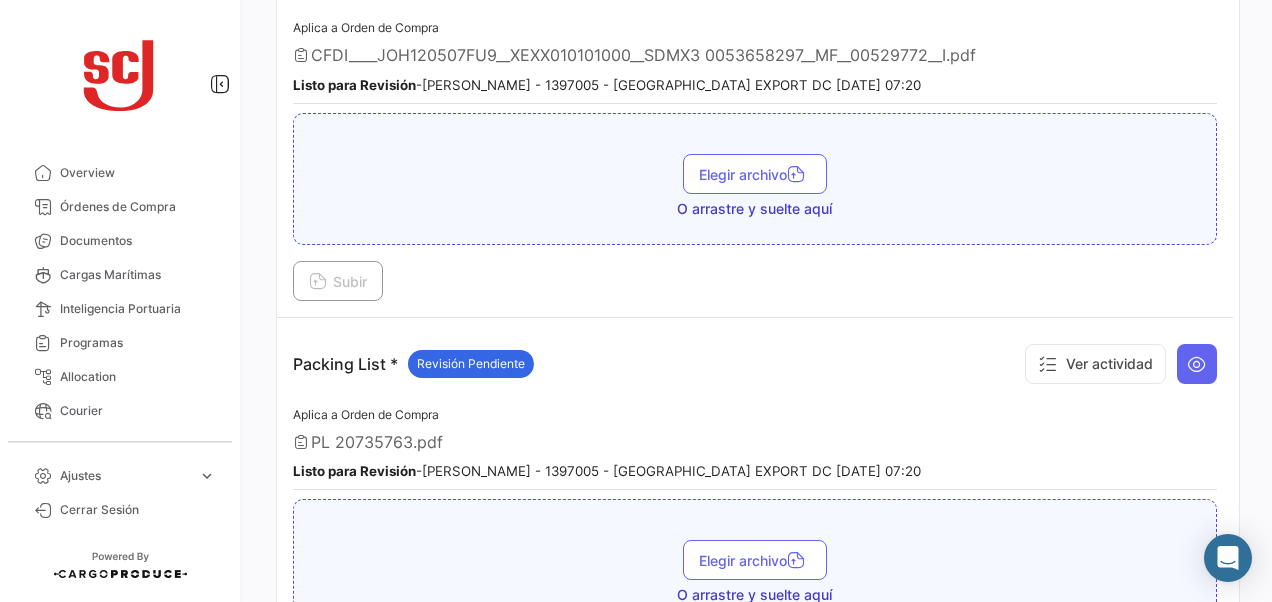 scroll, scrollTop: 1800, scrollLeft: 0, axis: vertical 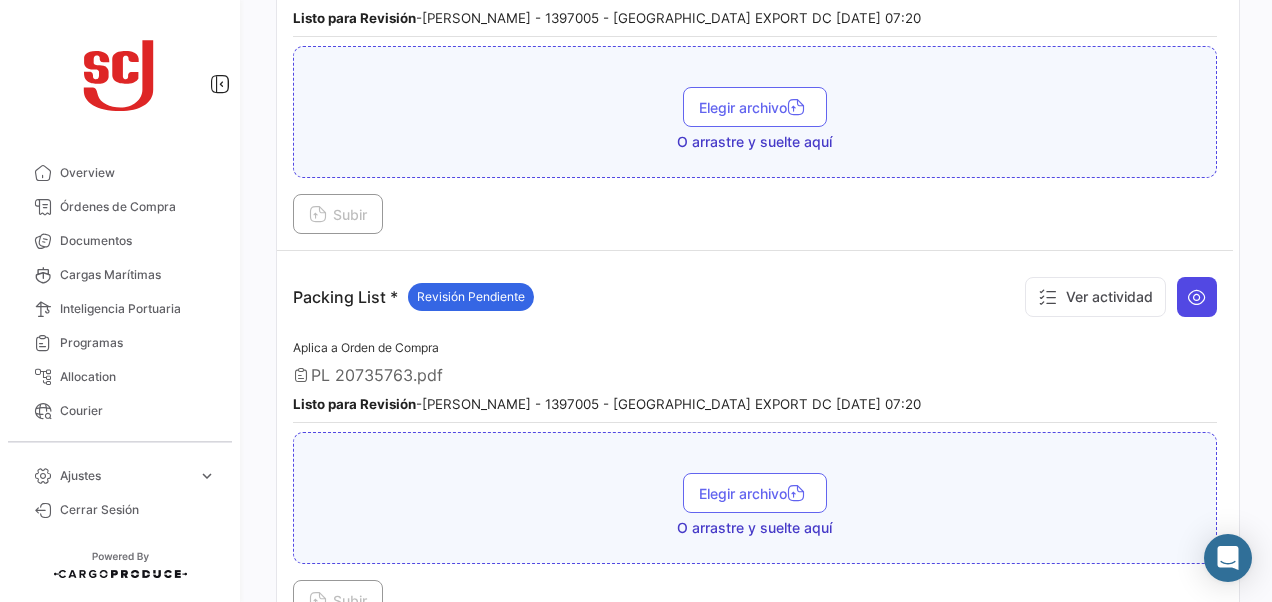 click at bounding box center [1197, 297] 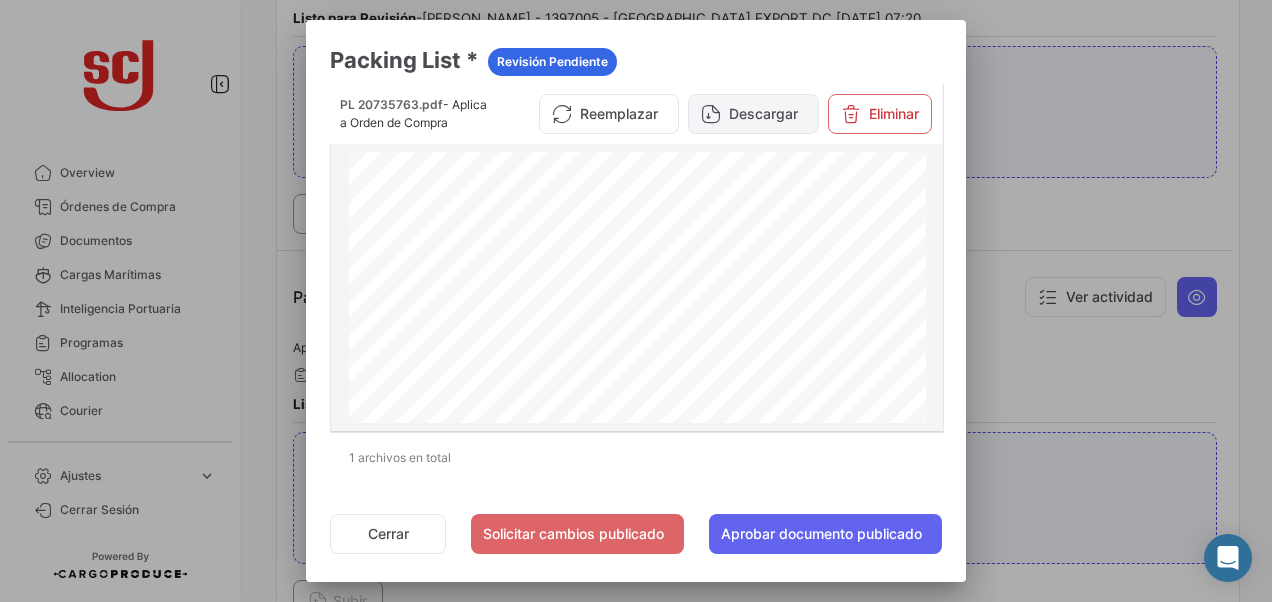 click on "Descargar" at bounding box center [753, 114] 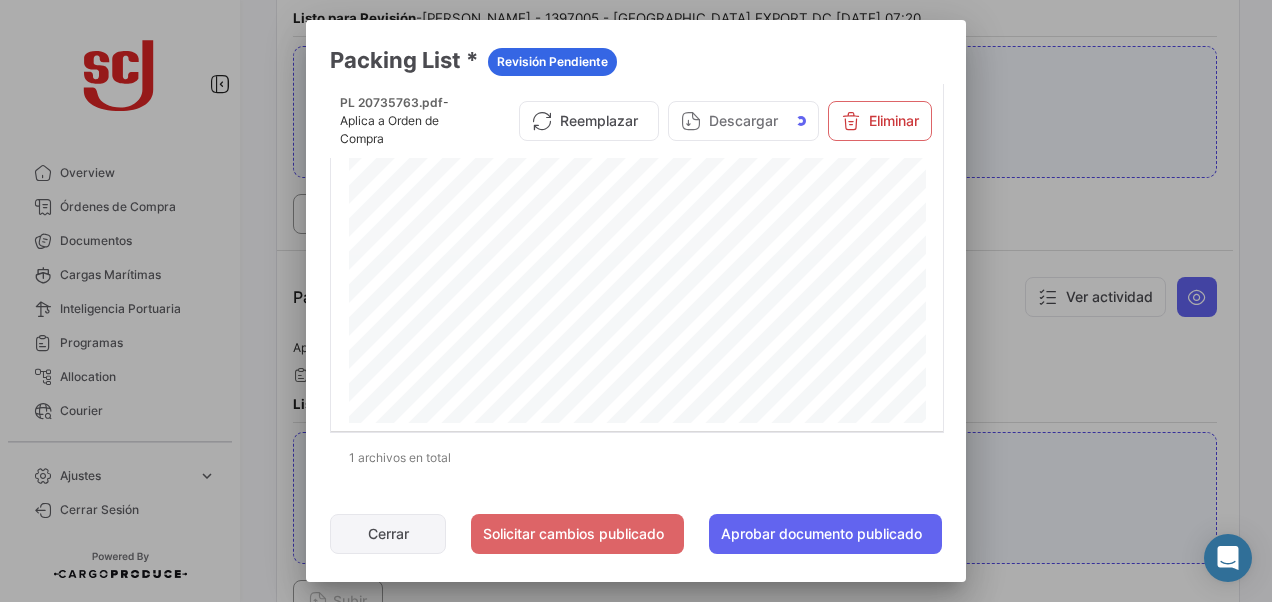 click on "Cerrar" 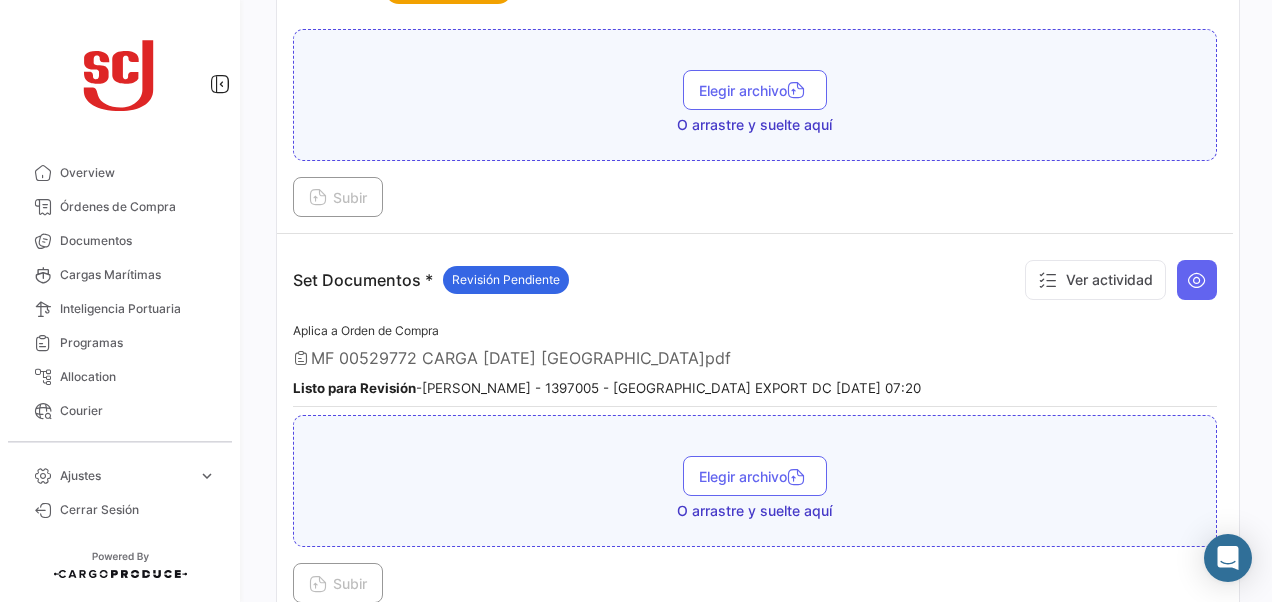 scroll, scrollTop: 2500, scrollLeft: 0, axis: vertical 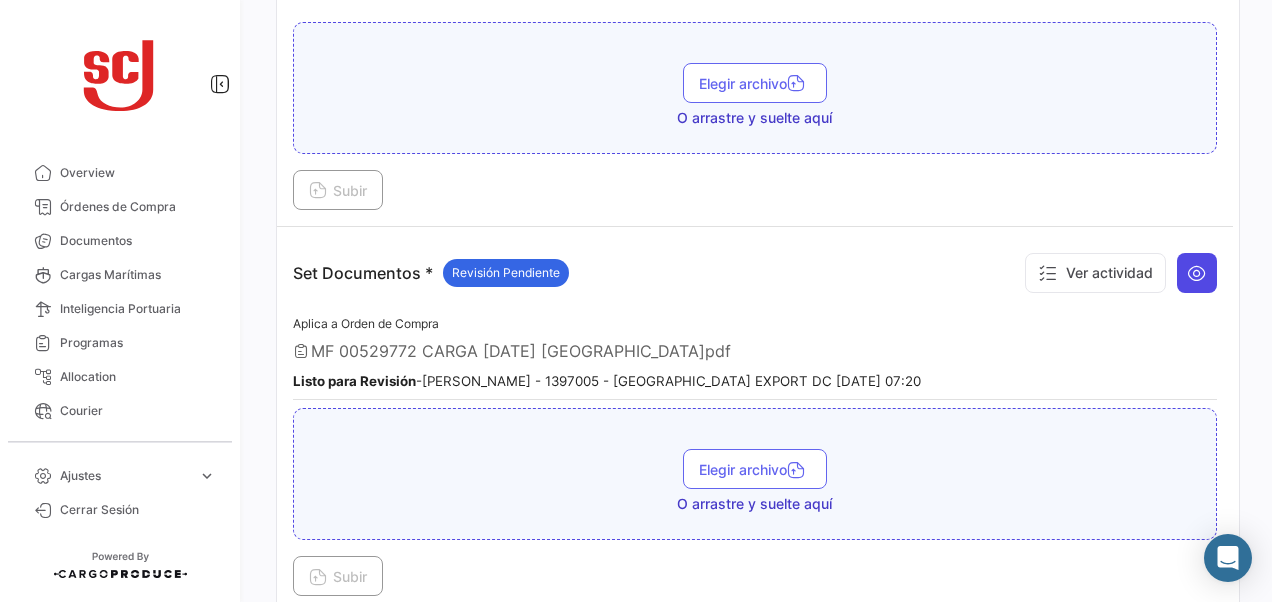 click at bounding box center (1197, 273) 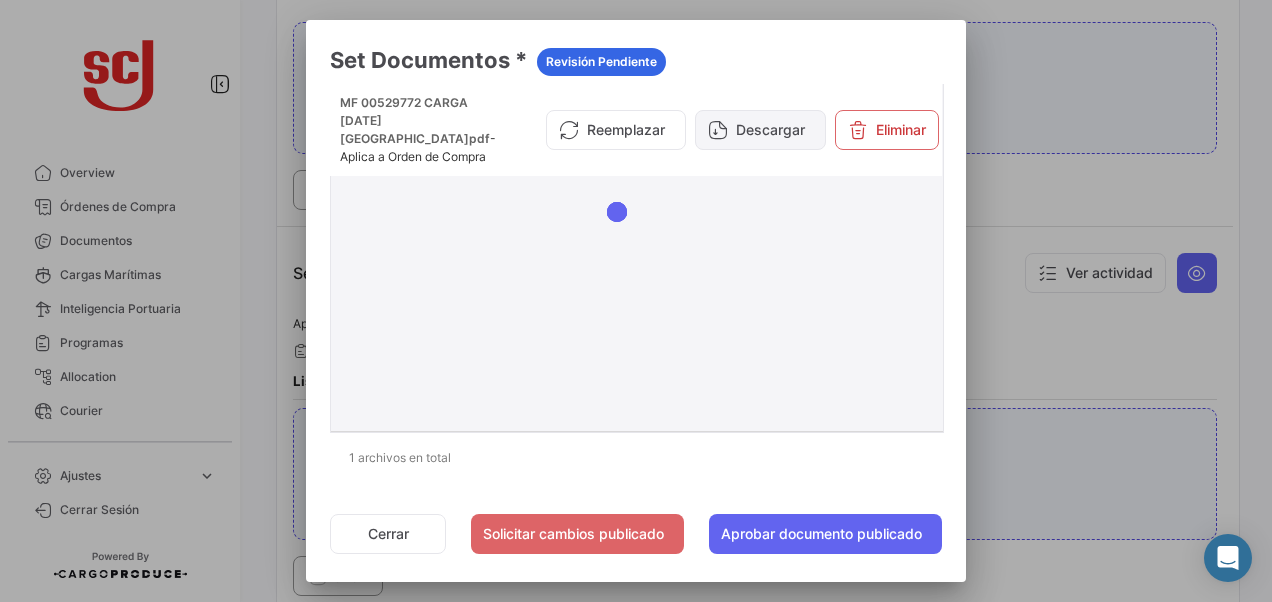 click on "Descargar" at bounding box center (760, 130) 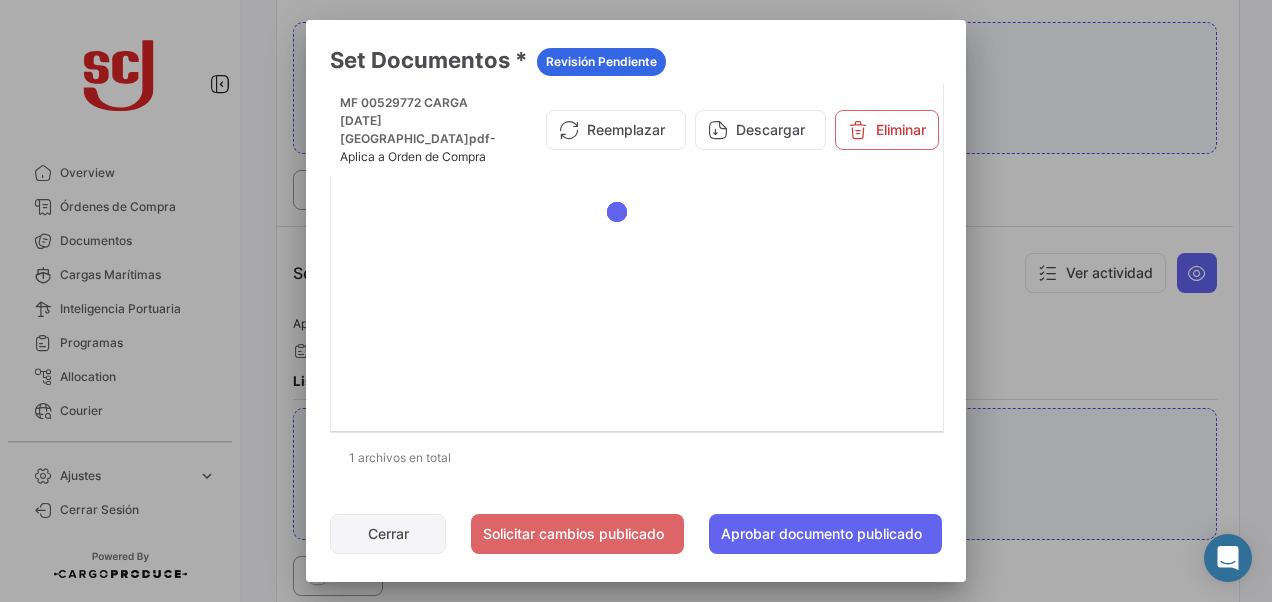 click on "Cerrar" 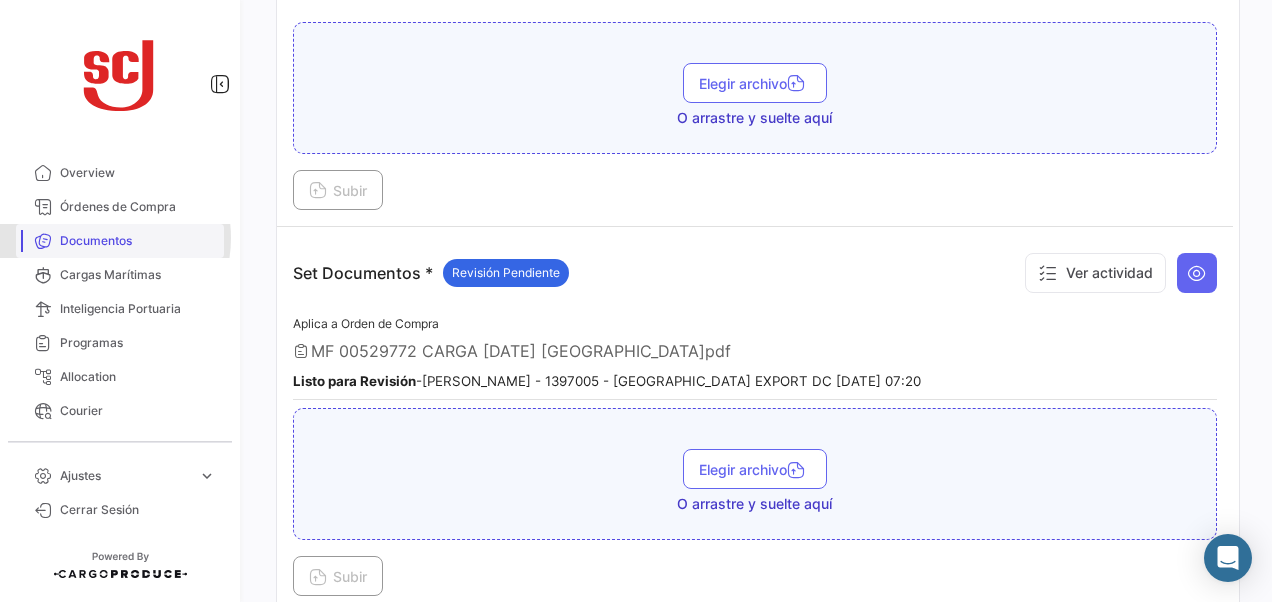 click on "Documentos" at bounding box center (138, 241) 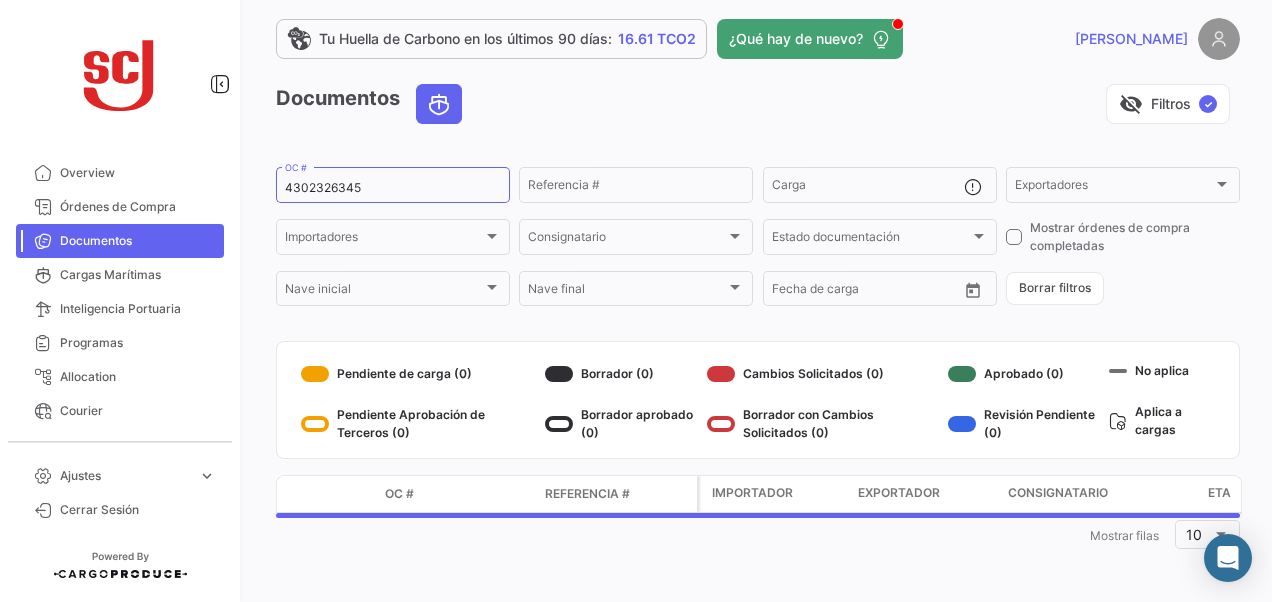 scroll, scrollTop: 0, scrollLeft: 0, axis: both 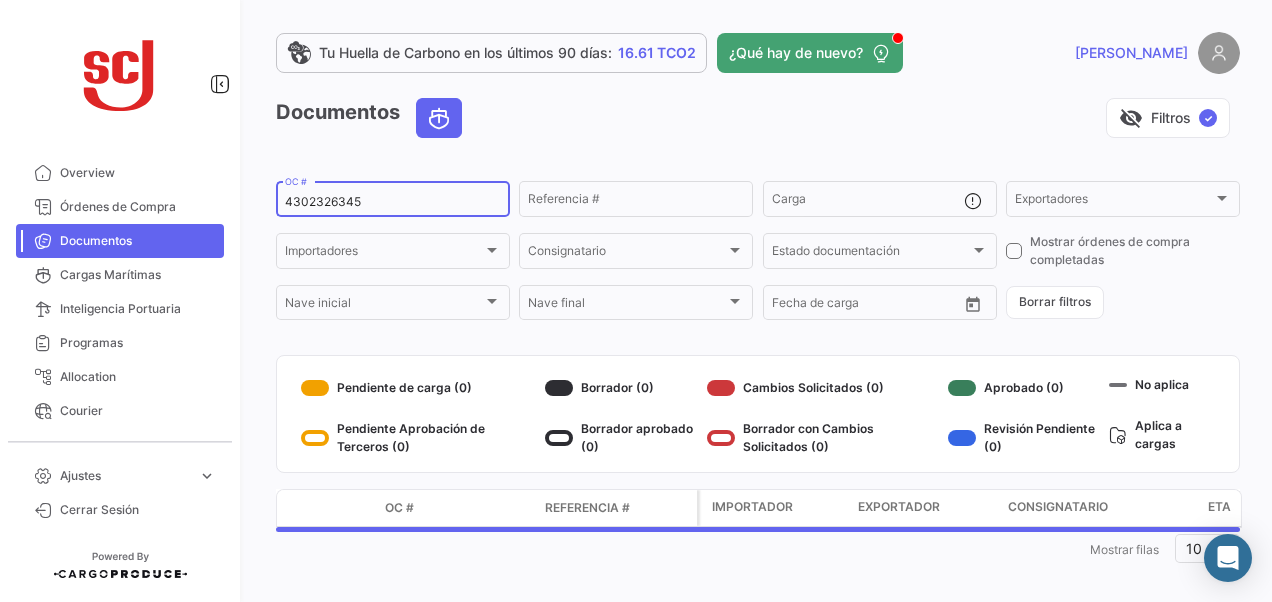 drag, startPoint x: 362, startPoint y: 201, endPoint x: 282, endPoint y: 191, distance: 80.622574 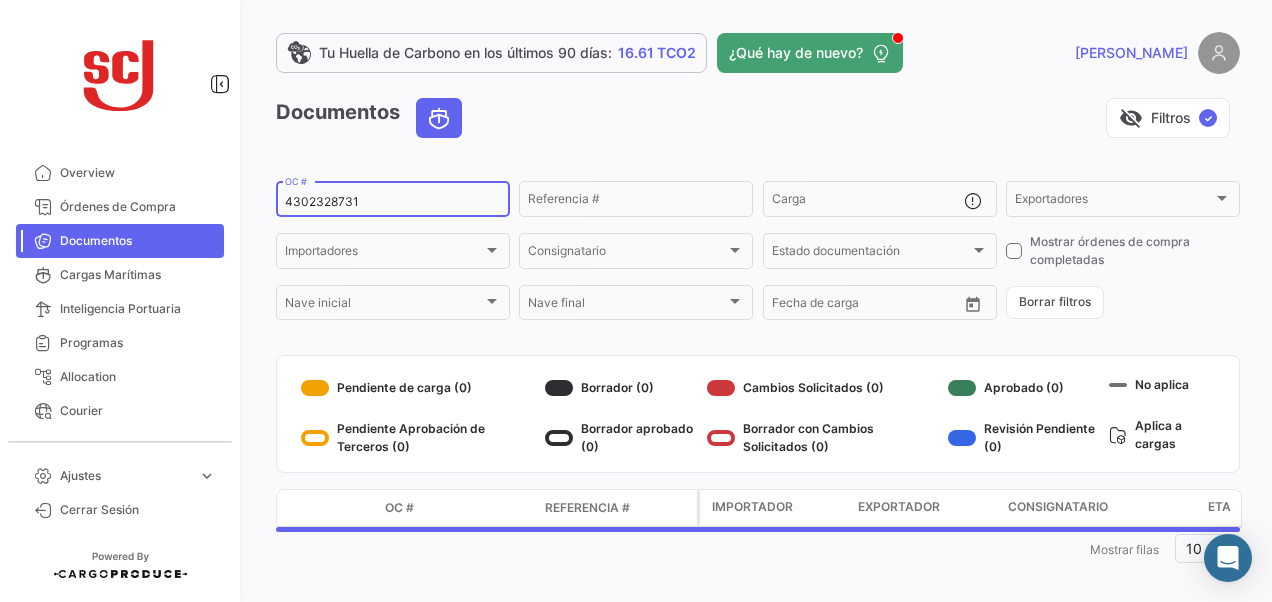 type on "4302328731" 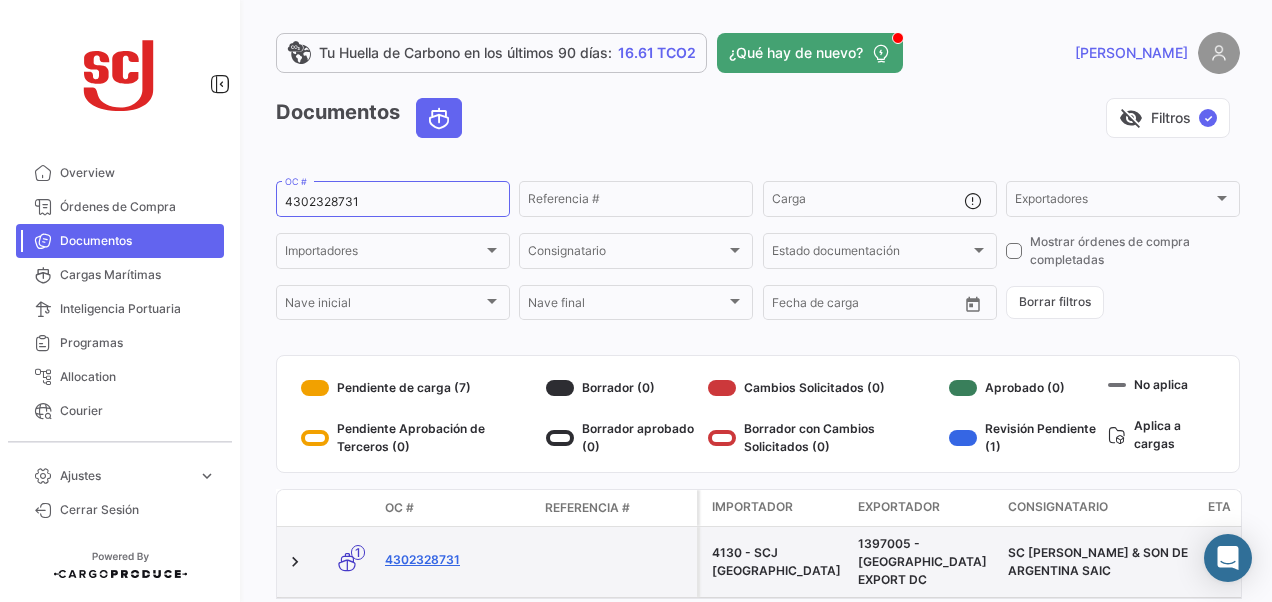 click on "4302328731" 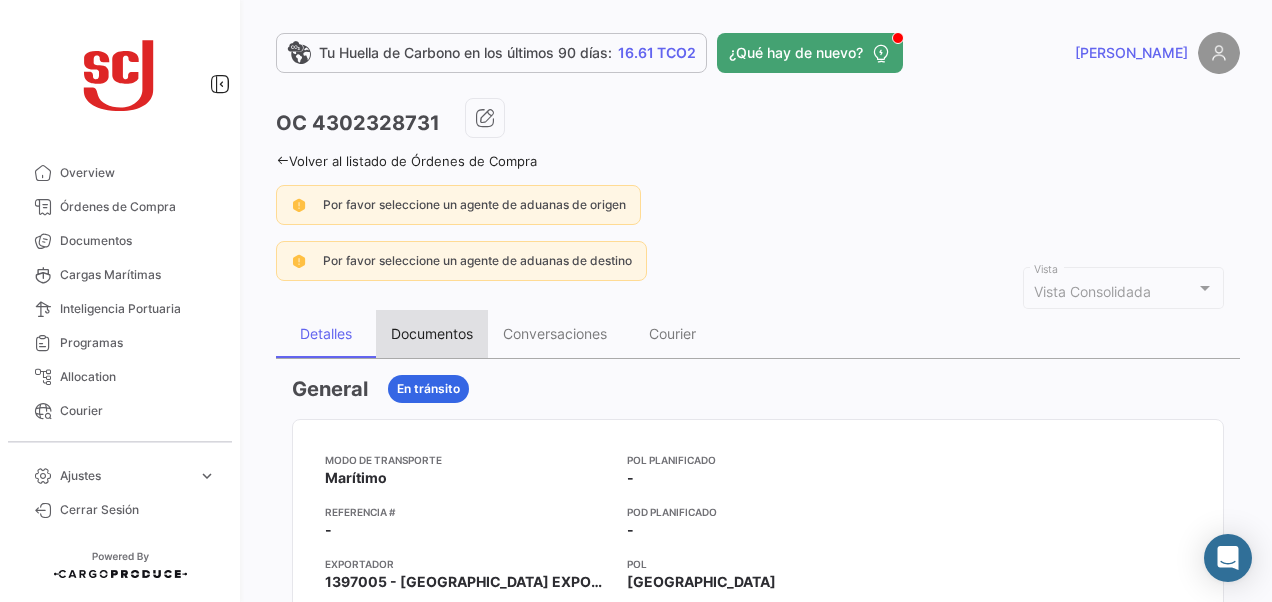 click on "Documentos" at bounding box center [432, 333] 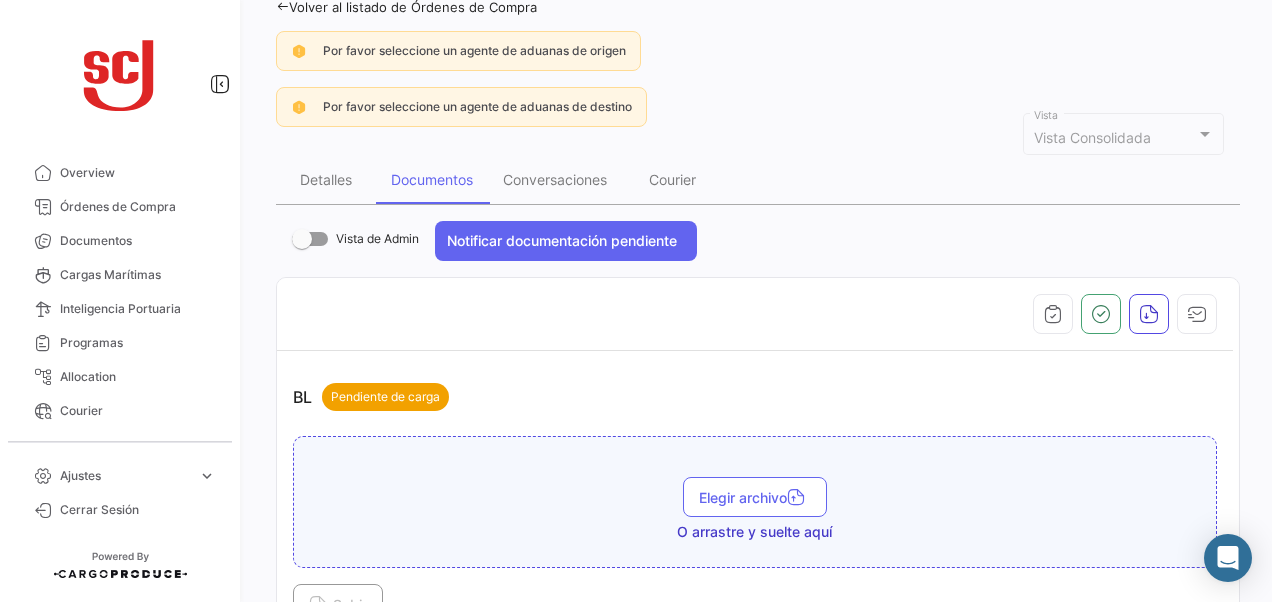 scroll, scrollTop: 0, scrollLeft: 0, axis: both 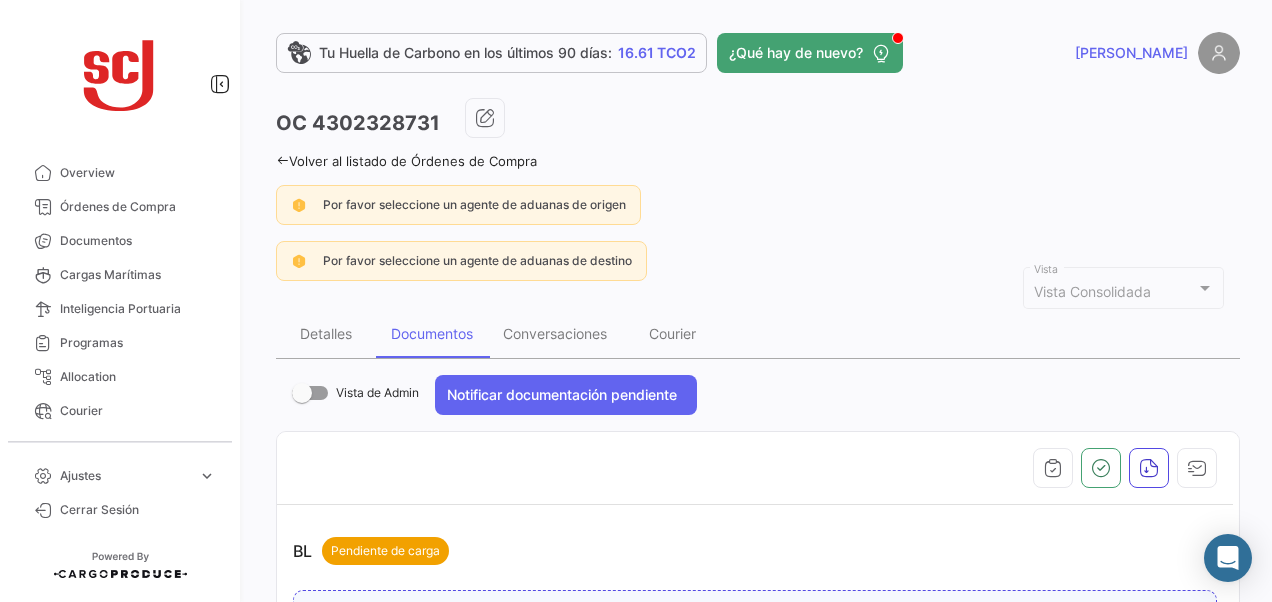 drag, startPoint x: 442, startPoint y: 119, endPoint x: 266, endPoint y: 129, distance: 176.28386 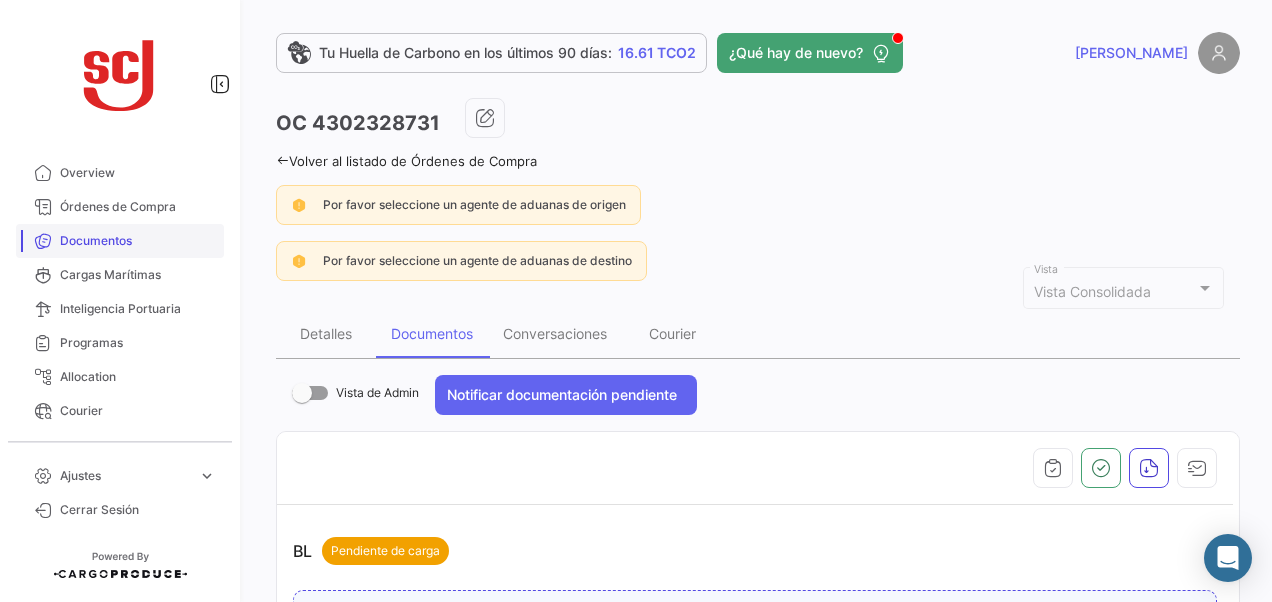 click on "Documentos" at bounding box center (138, 241) 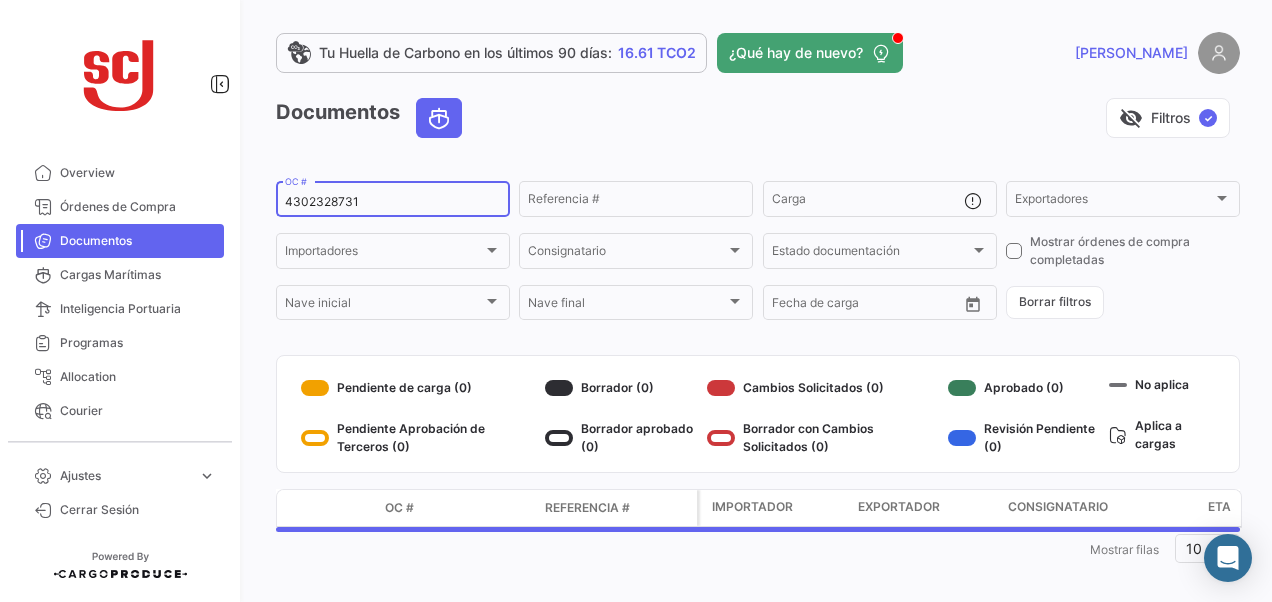 drag, startPoint x: 308, startPoint y: 212, endPoint x: 268, endPoint y: 217, distance: 40.311287 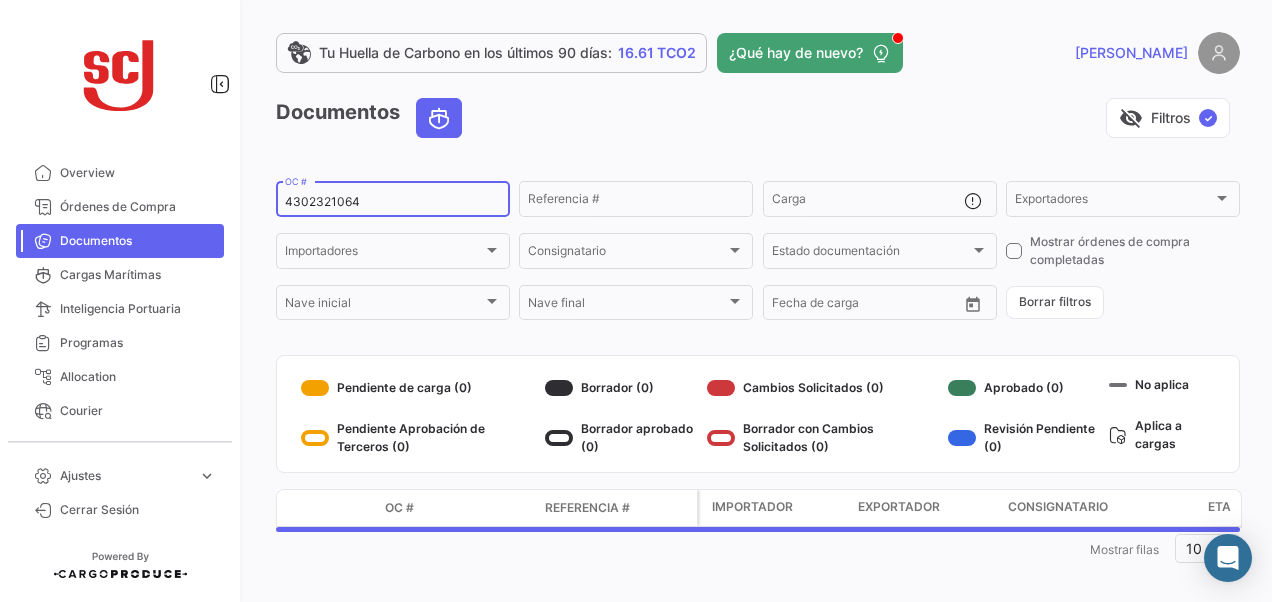 type on "4302321064" 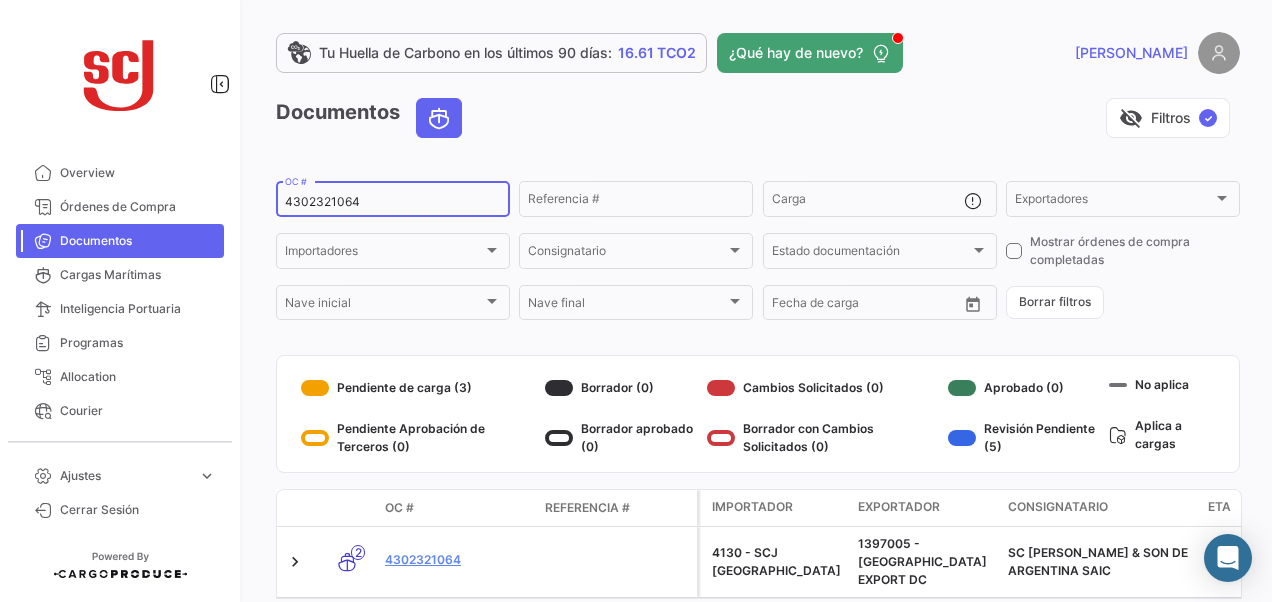 click on "4302321064" 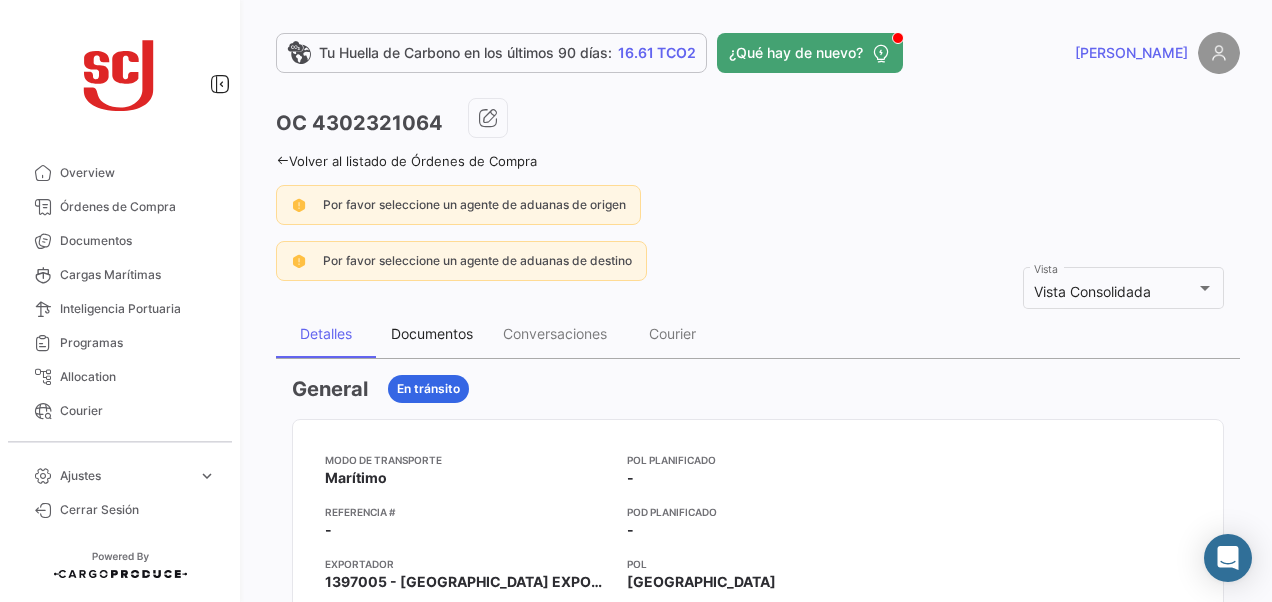 click on "Documentos" at bounding box center (432, 333) 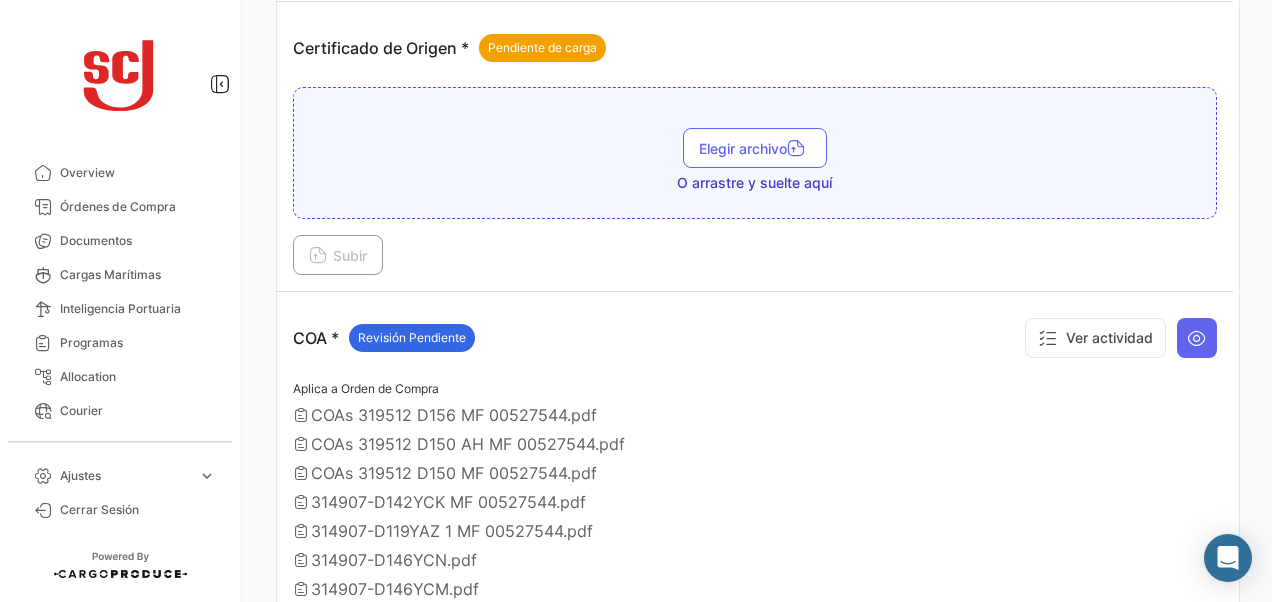 scroll, scrollTop: 800, scrollLeft: 0, axis: vertical 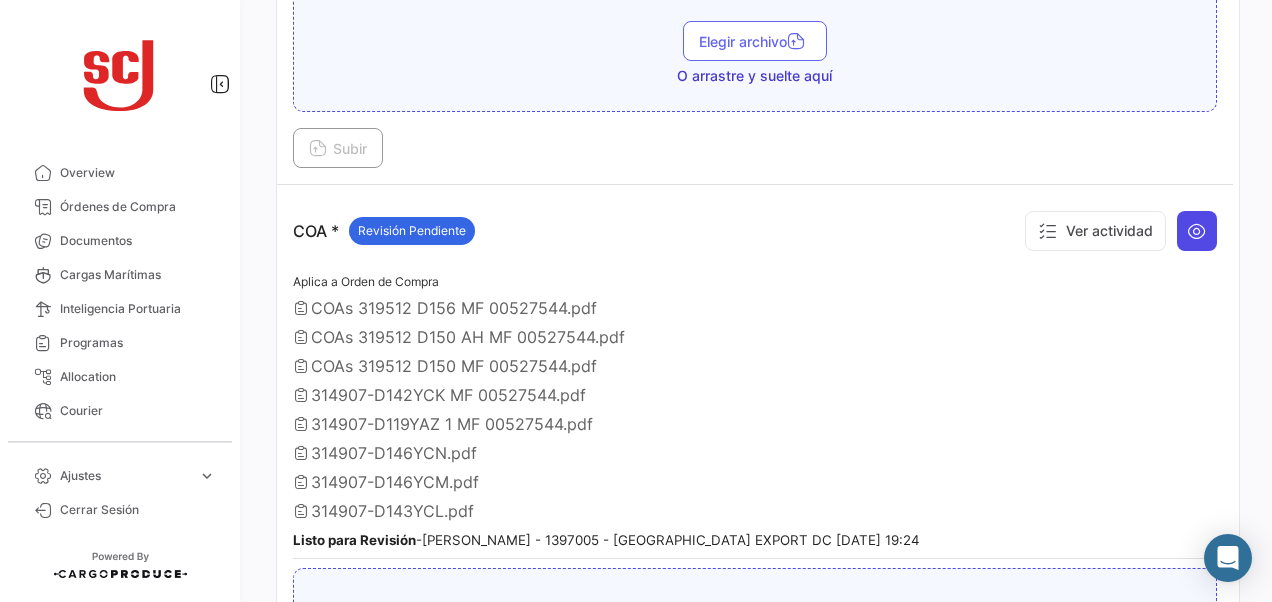 click at bounding box center [1197, 231] 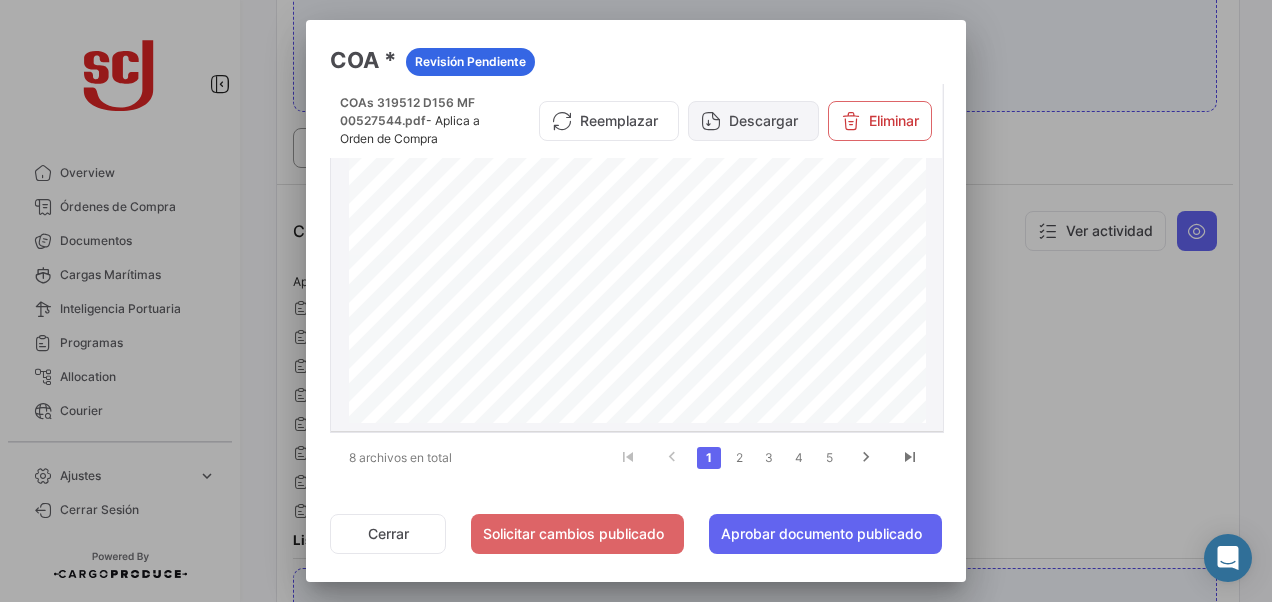 click on "Descargar" at bounding box center [753, 121] 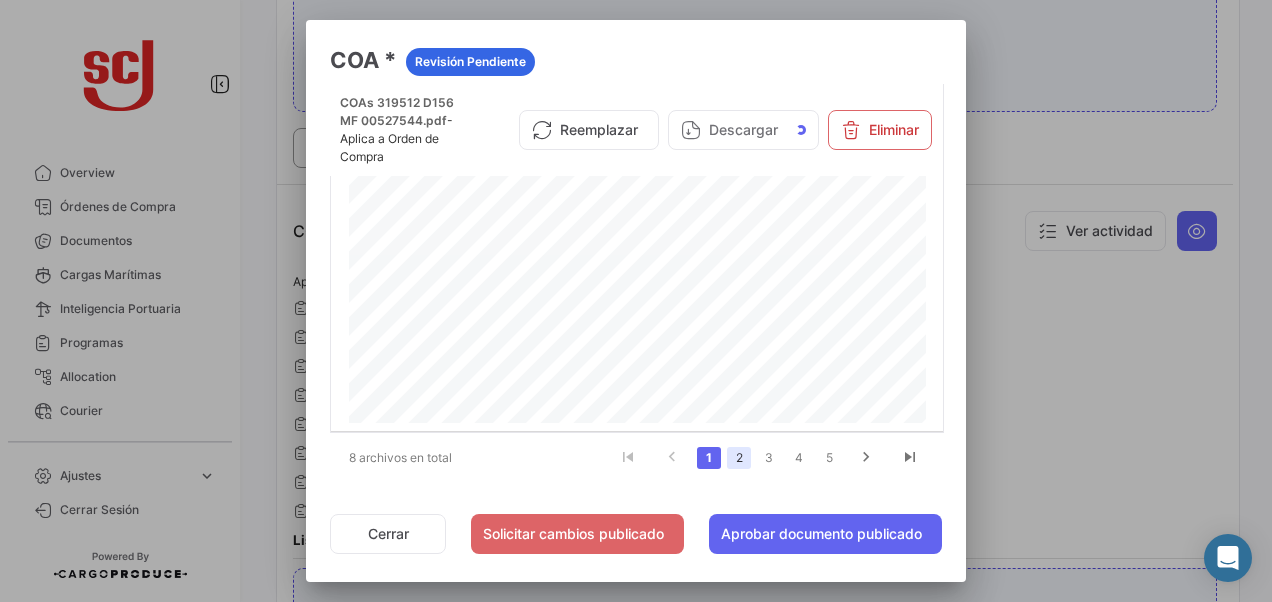 click on "2" 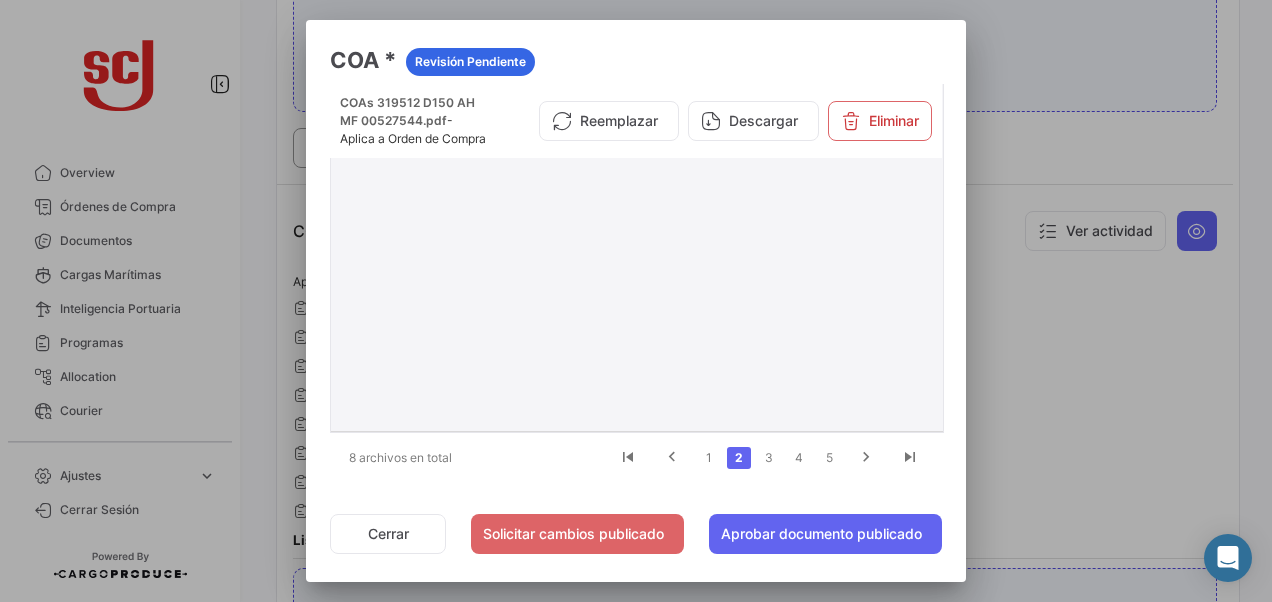 click on "Descargar" at bounding box center [753, 121] 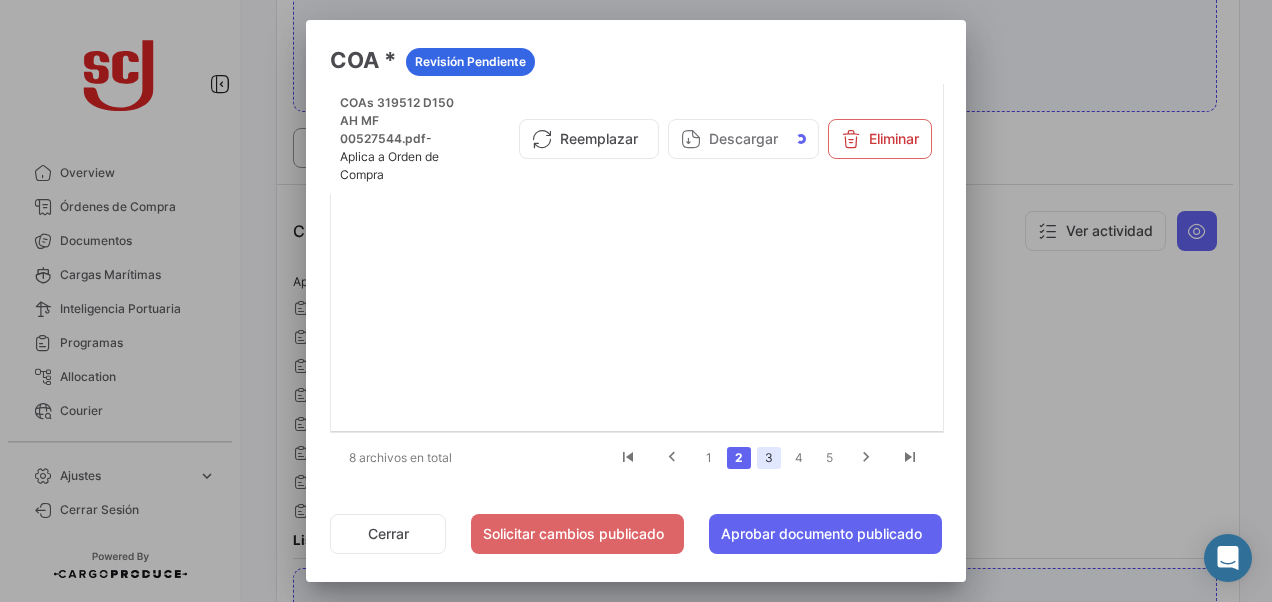click on "3" 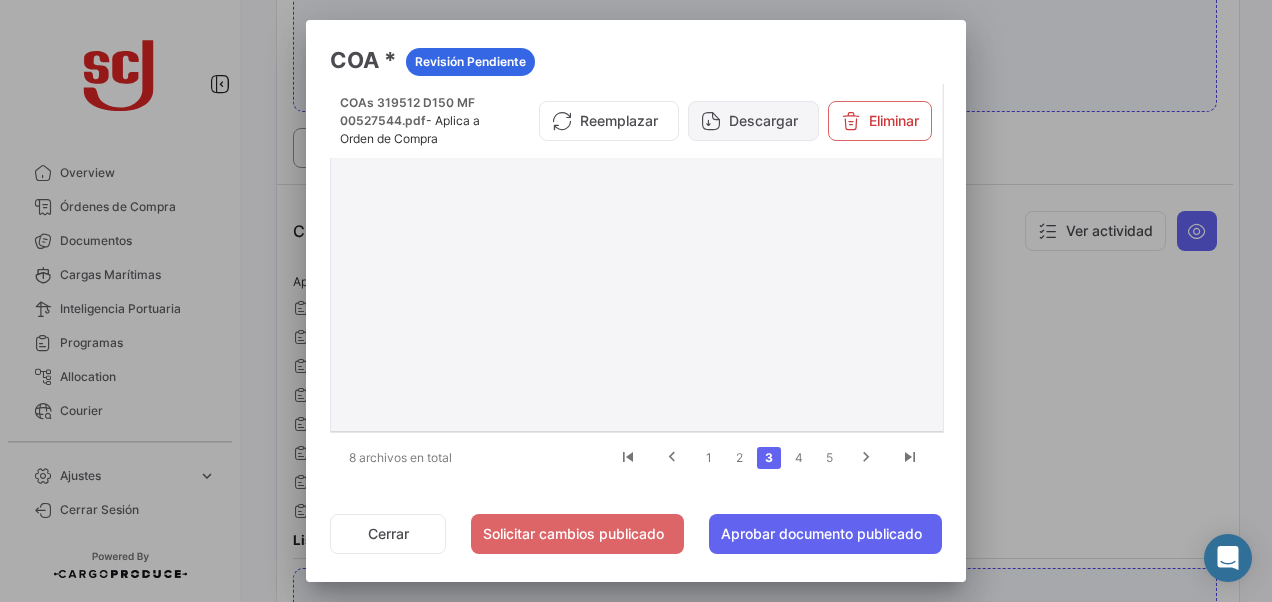 click on "Descargar" at bounding box center [753, 121] 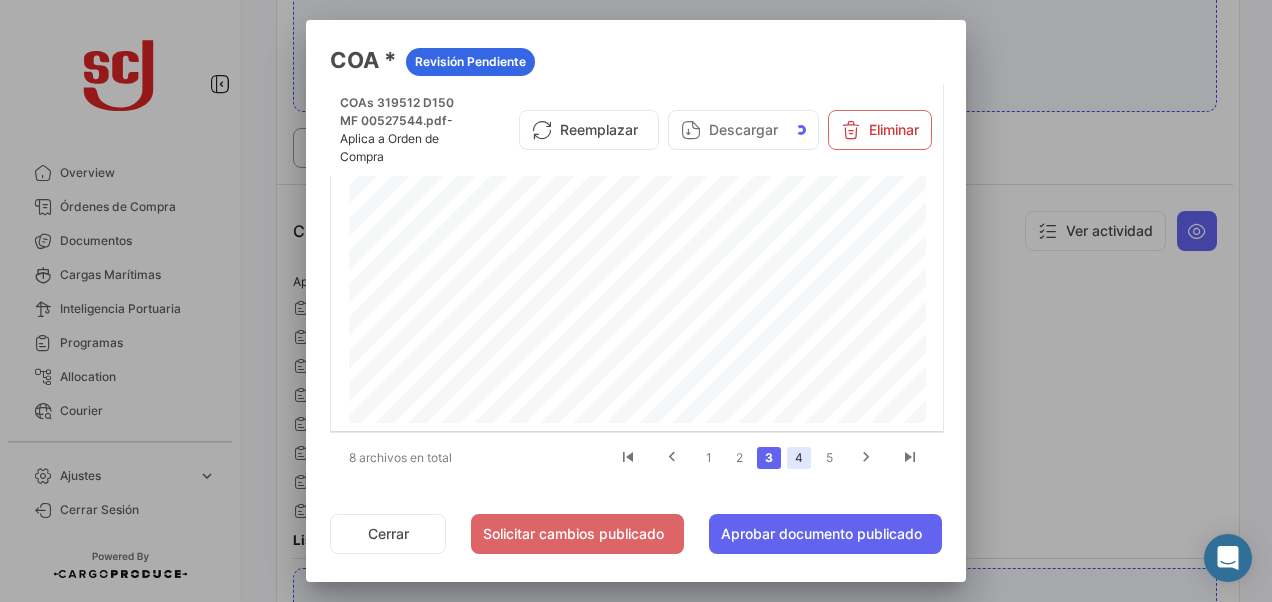 click on "4" 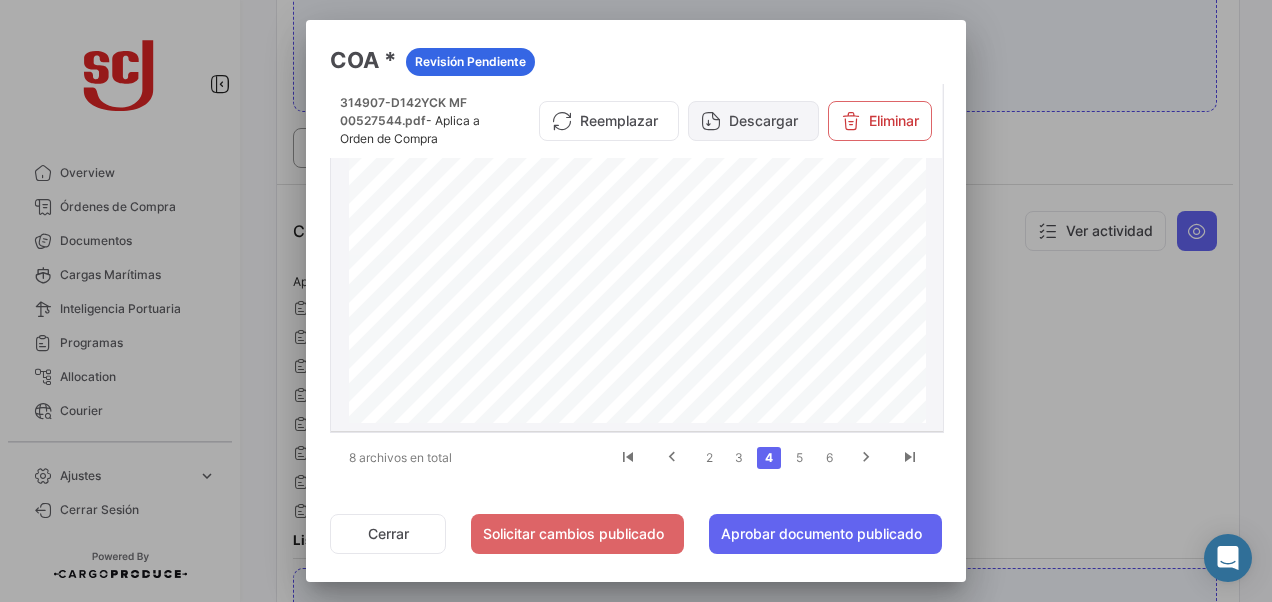 click on "Descargar" at bounding box center [753, 121] 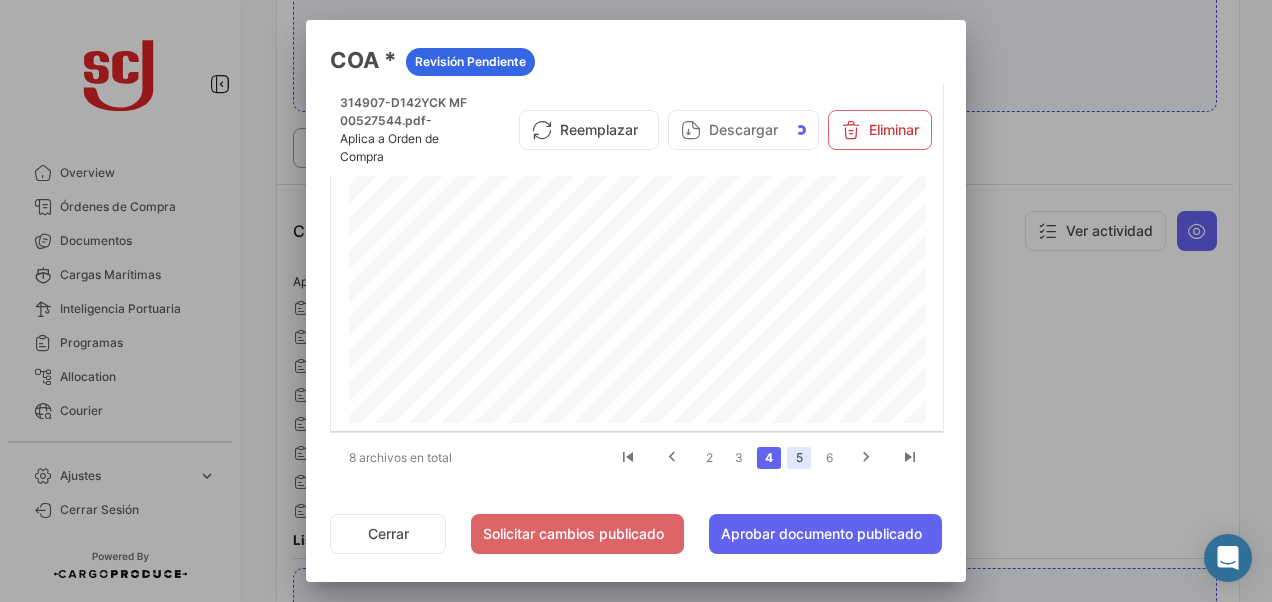 click on "5" 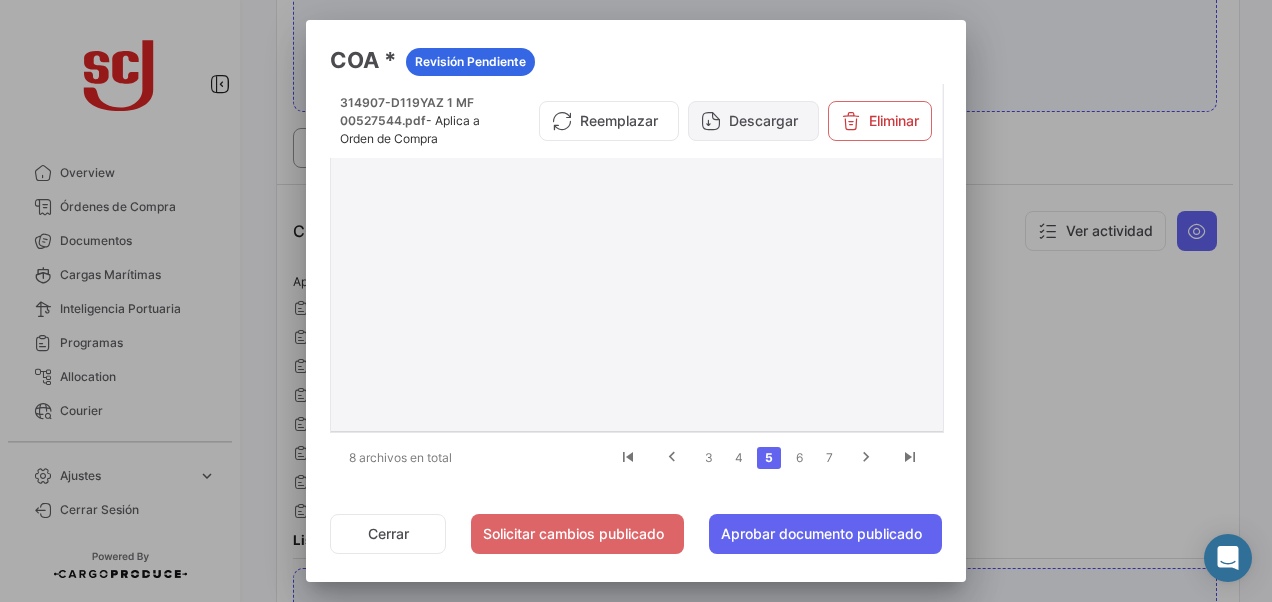 click on "Descargar" at bounding box center [753, 121] 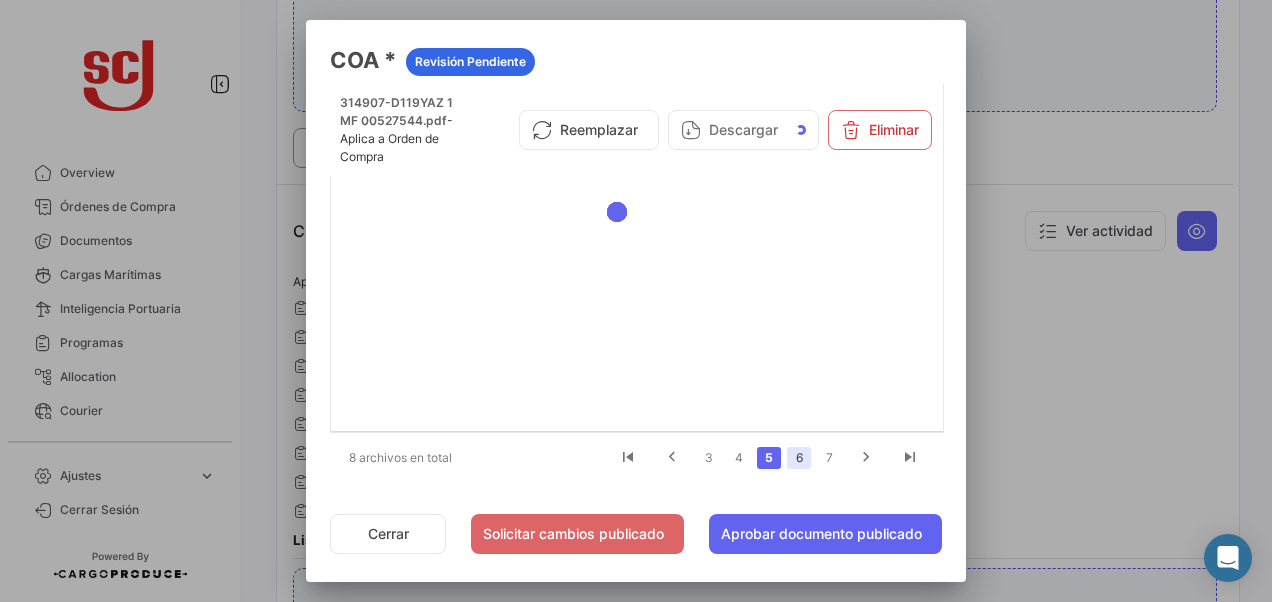 click on "6" 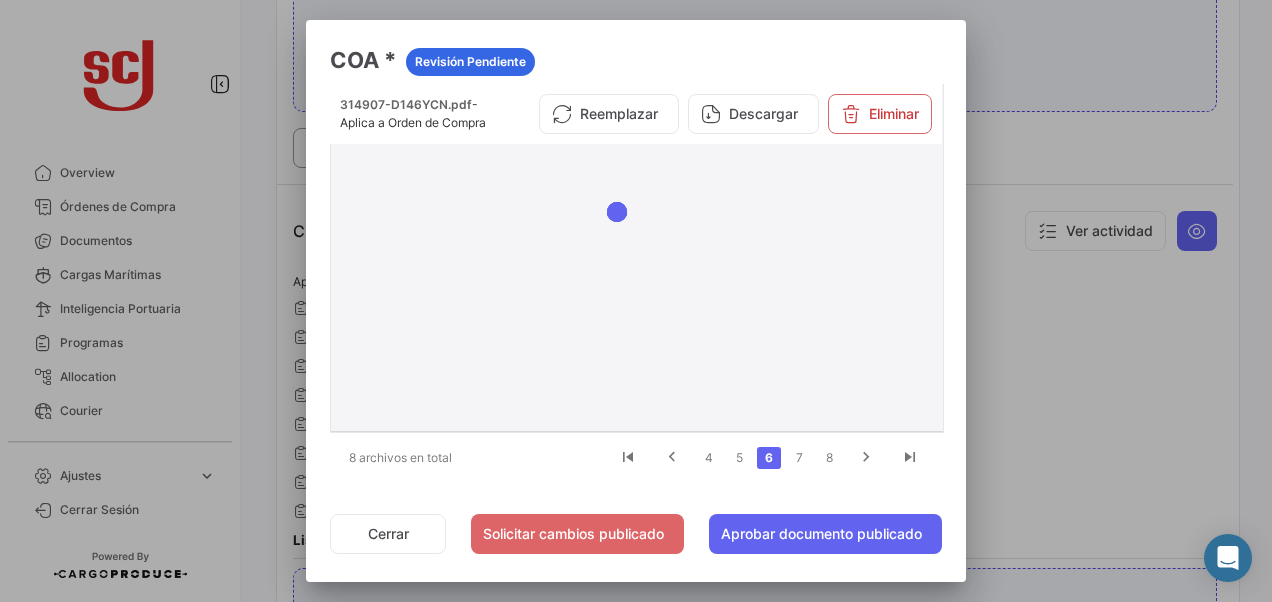 click on "Descargar" at bounding box center (753, 114) 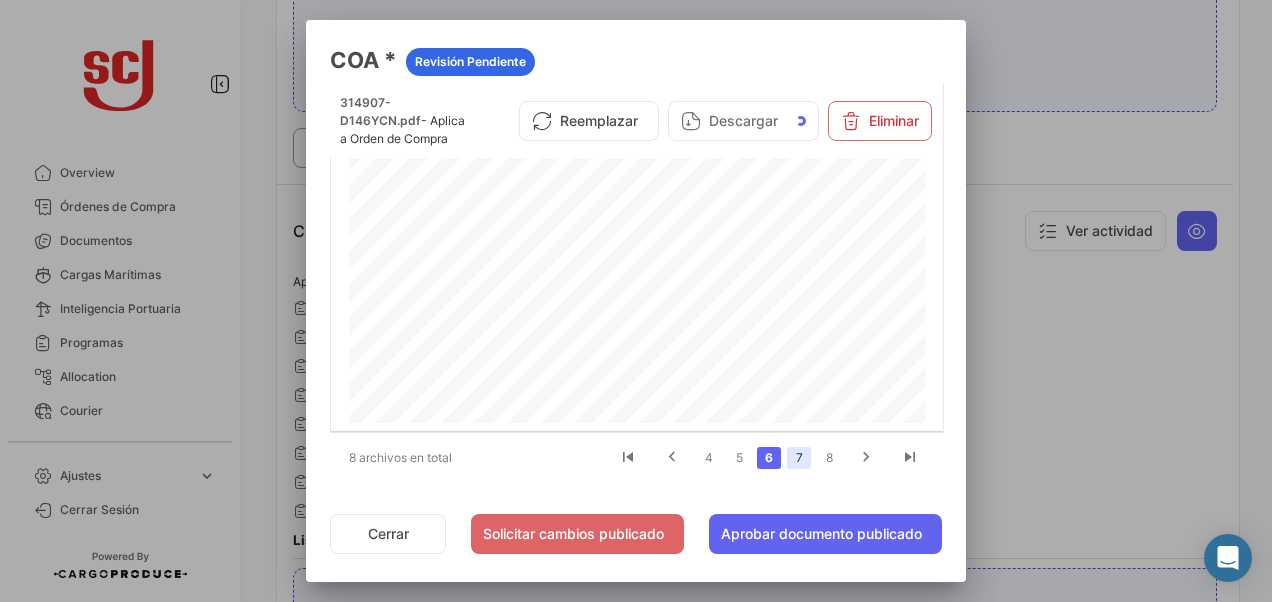 click on "7" 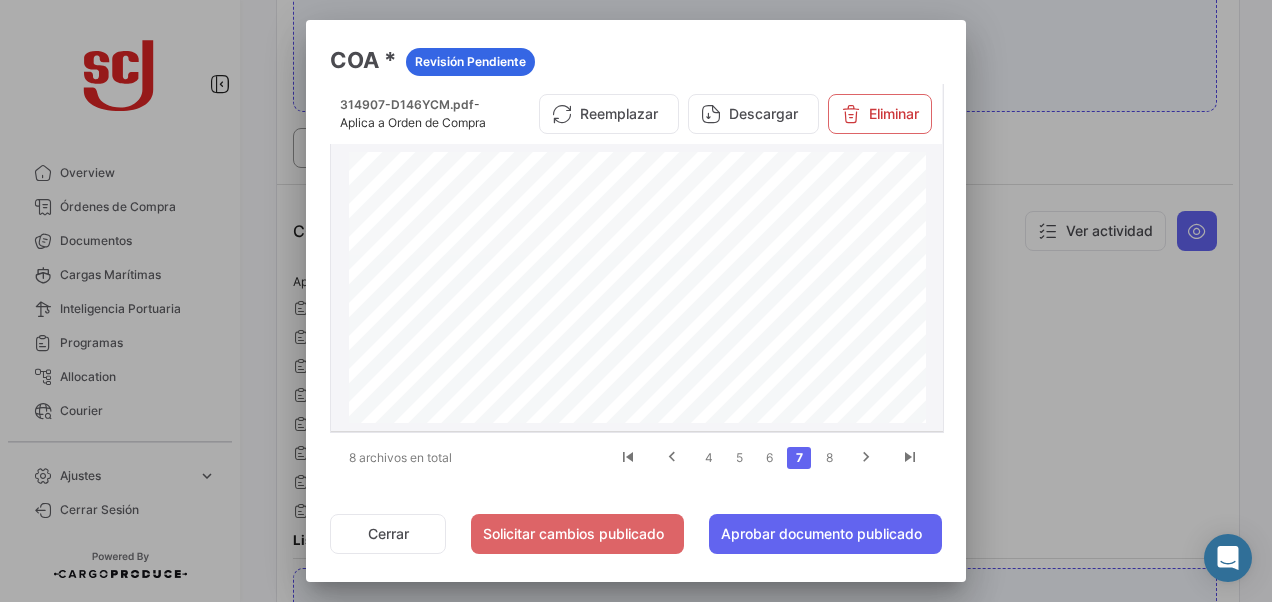 click on "Descargar" at bounding box center (753, 114) 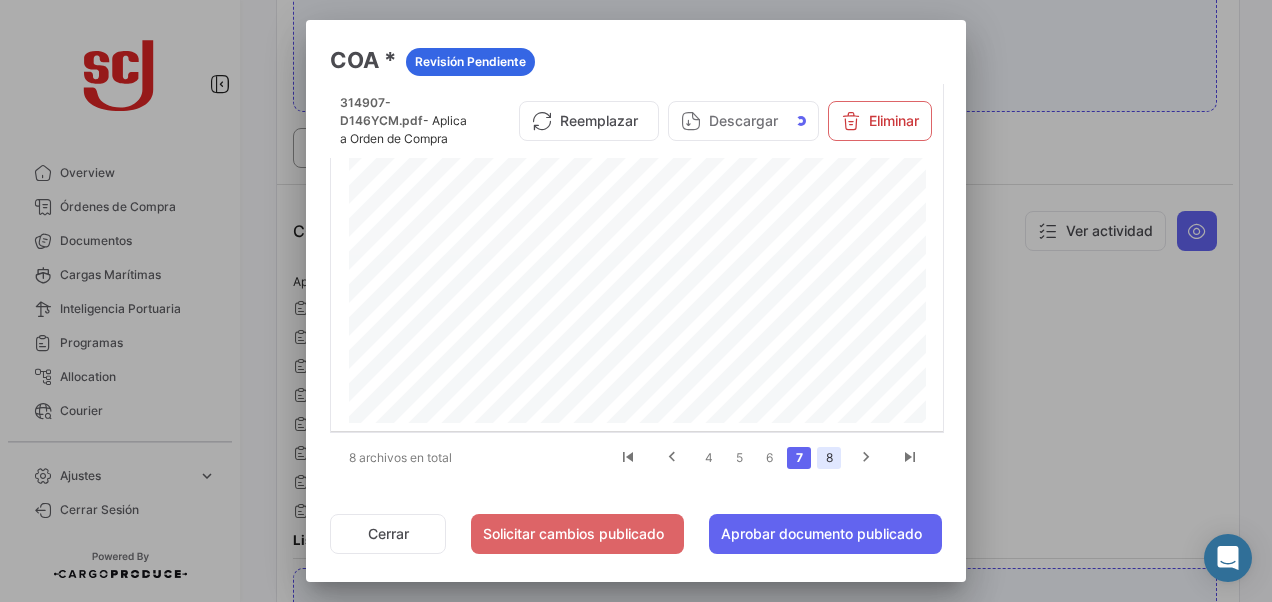 click on "8" 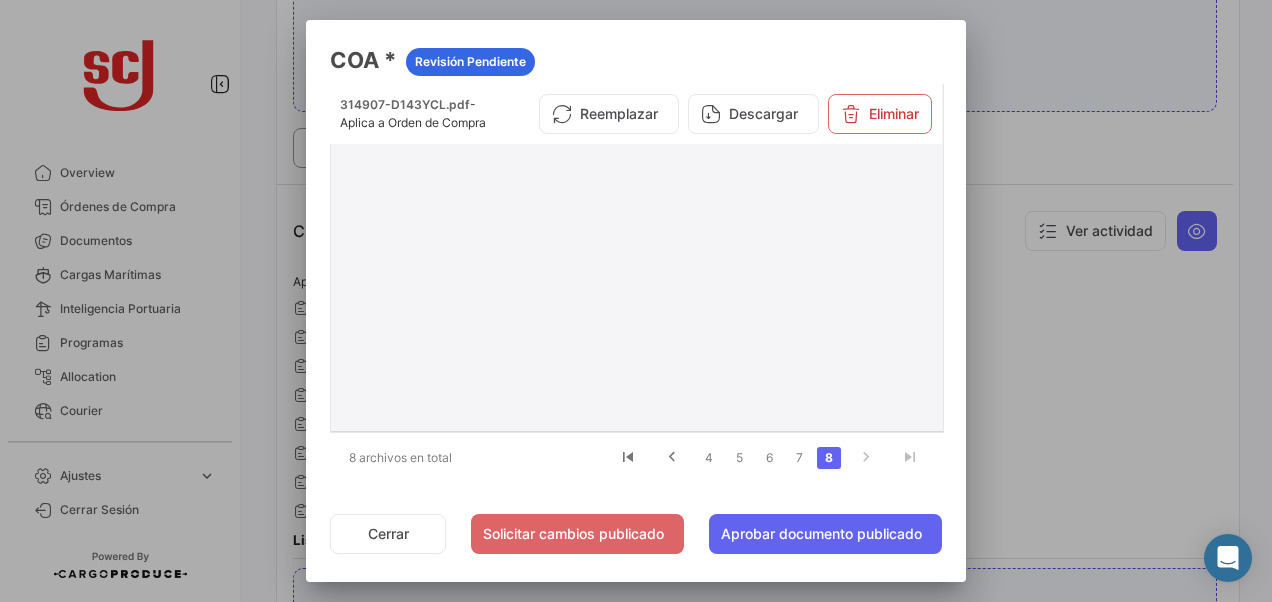 click on "Descargar" at bounding box center (753, 114) 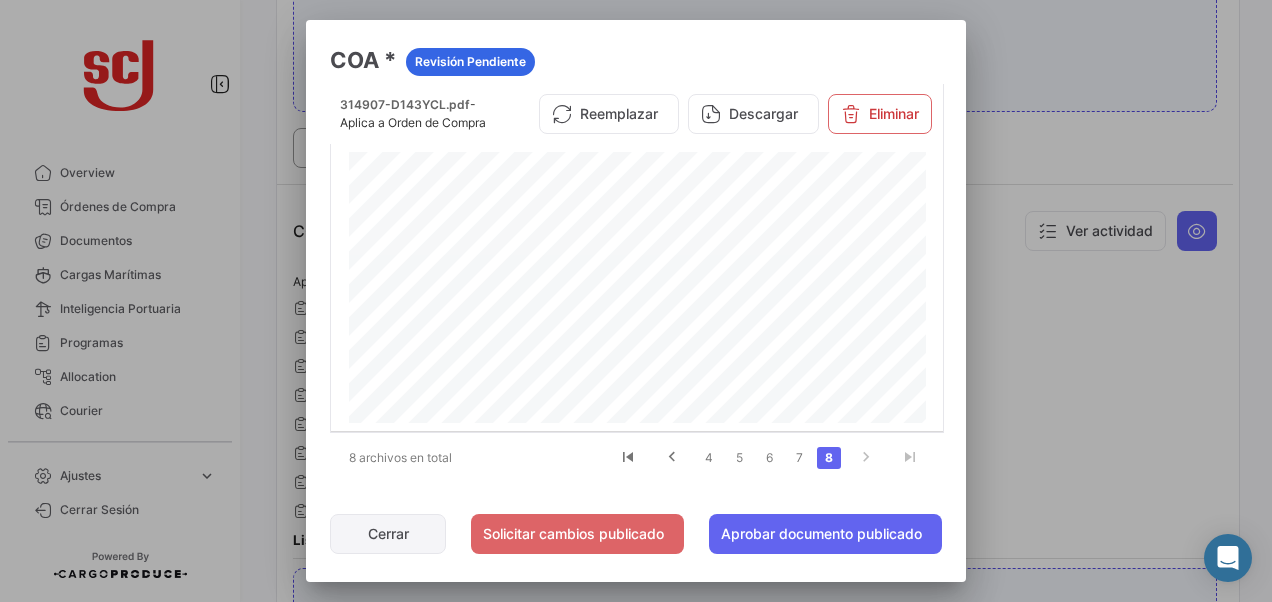 click on "Cerrar" 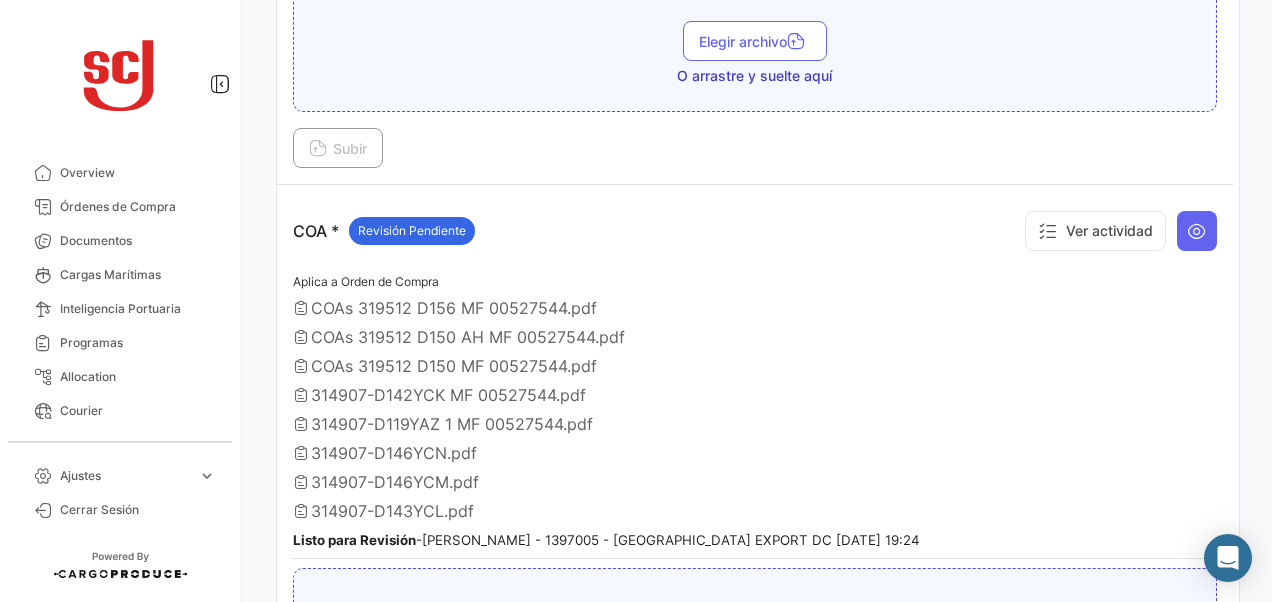 type 